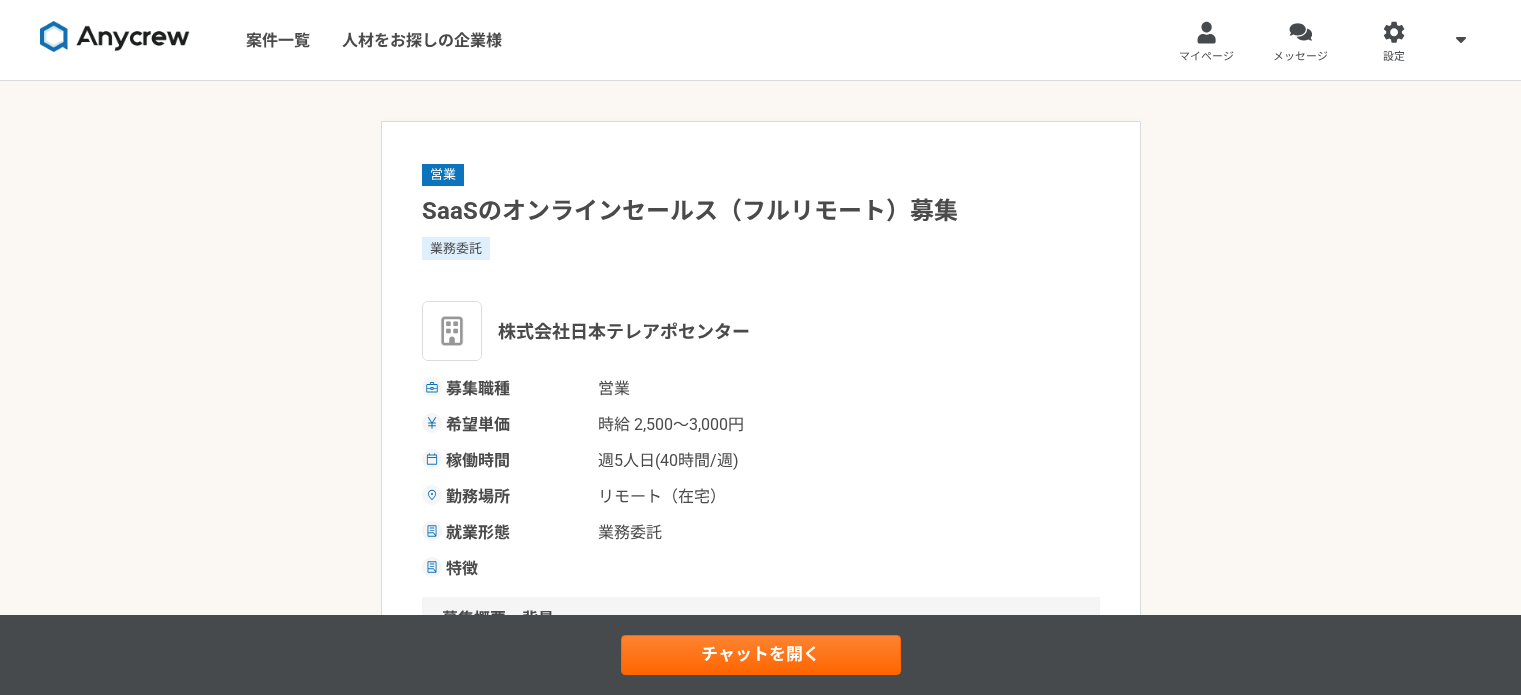 scroll, scrollTop: 200, scrollLeft: 0, axis: vertical 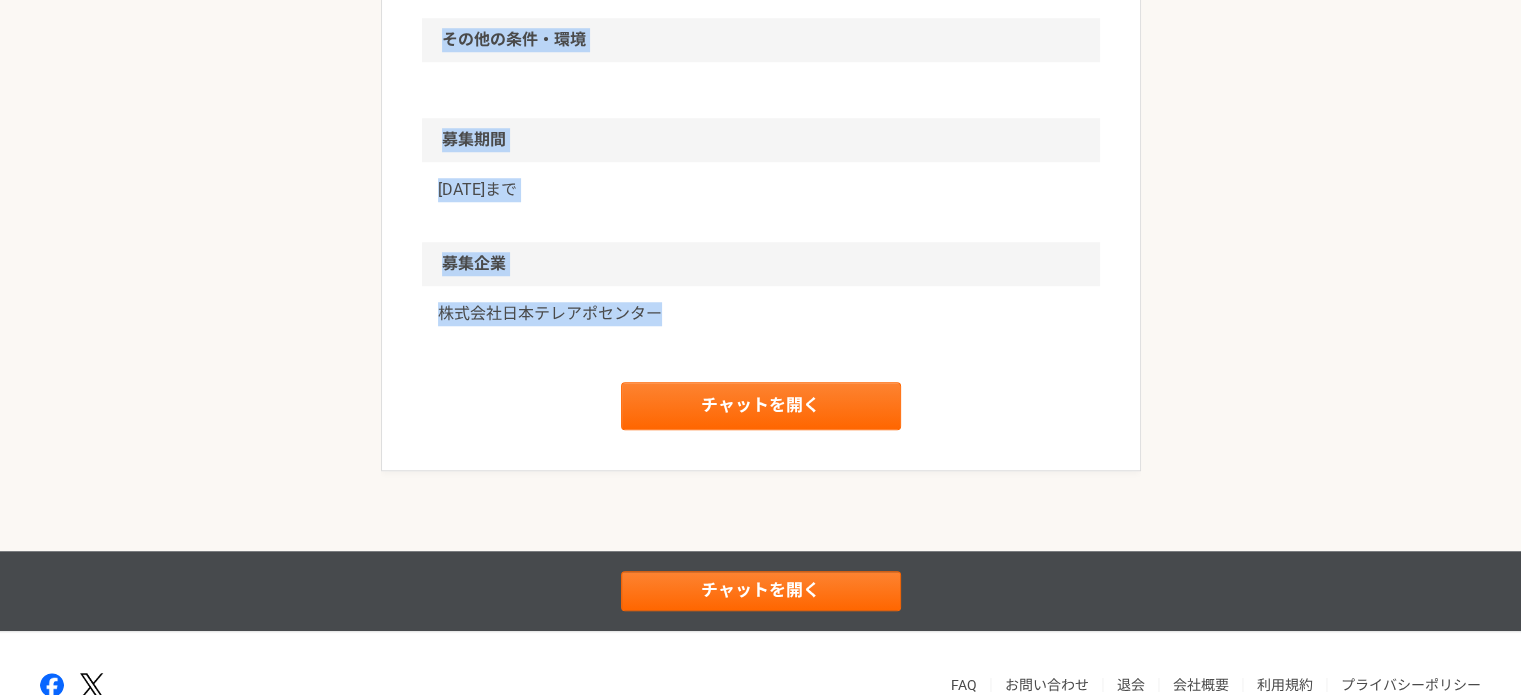 drag, startPoint x: 416, startPoint y: 207, endPoint x: 840, endPoint y: 308, distance: 435.86353 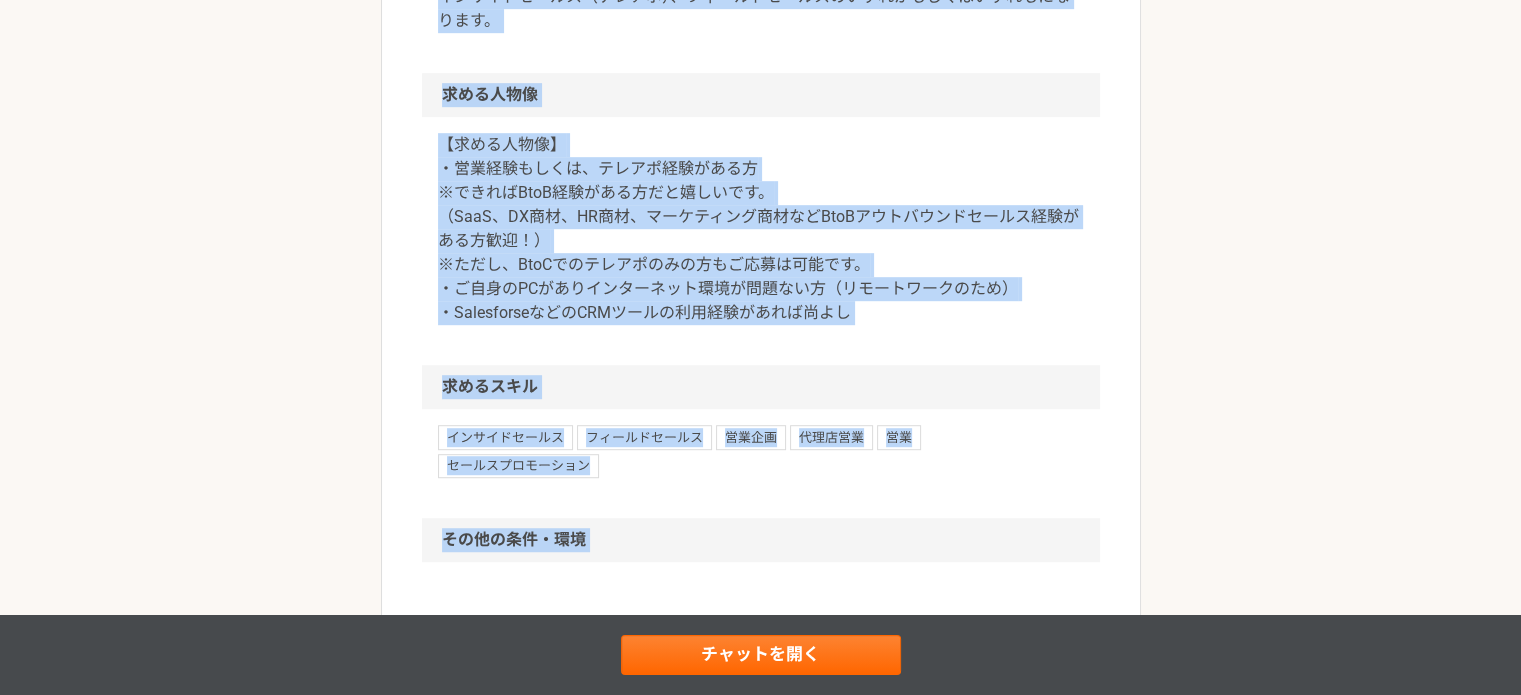 click on "【求める人物像】
・営業経験もしくは、テレアポ経験がある方
※できればBtoB経験がある方だと嬉しいです。
（SaaS、DX商材、HR商材、マーケティング商材などBtoBアウトバウンドセールス経験がある方歓迎！）
※ただし、BtoCでのテレアポのみの方もご応募は可能です。
・ご自身のPCがありインターネット環境が問題ない方（リモートワークのため）
・SalesforseなどのCRMツールの利用経験があれば尚よし" at bounding box center (761, 229) 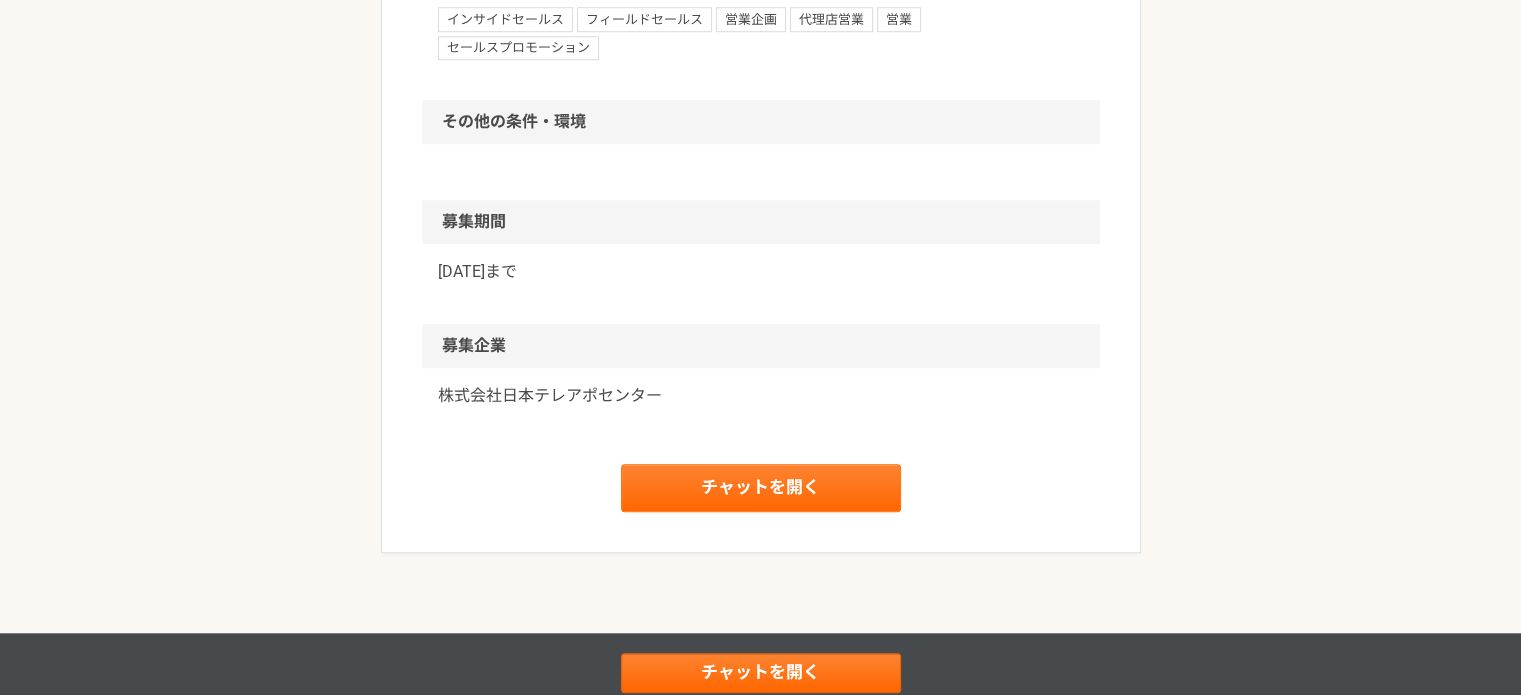 scroll, scrollTop: 1600, scrollLeft: 0, axis: vertical 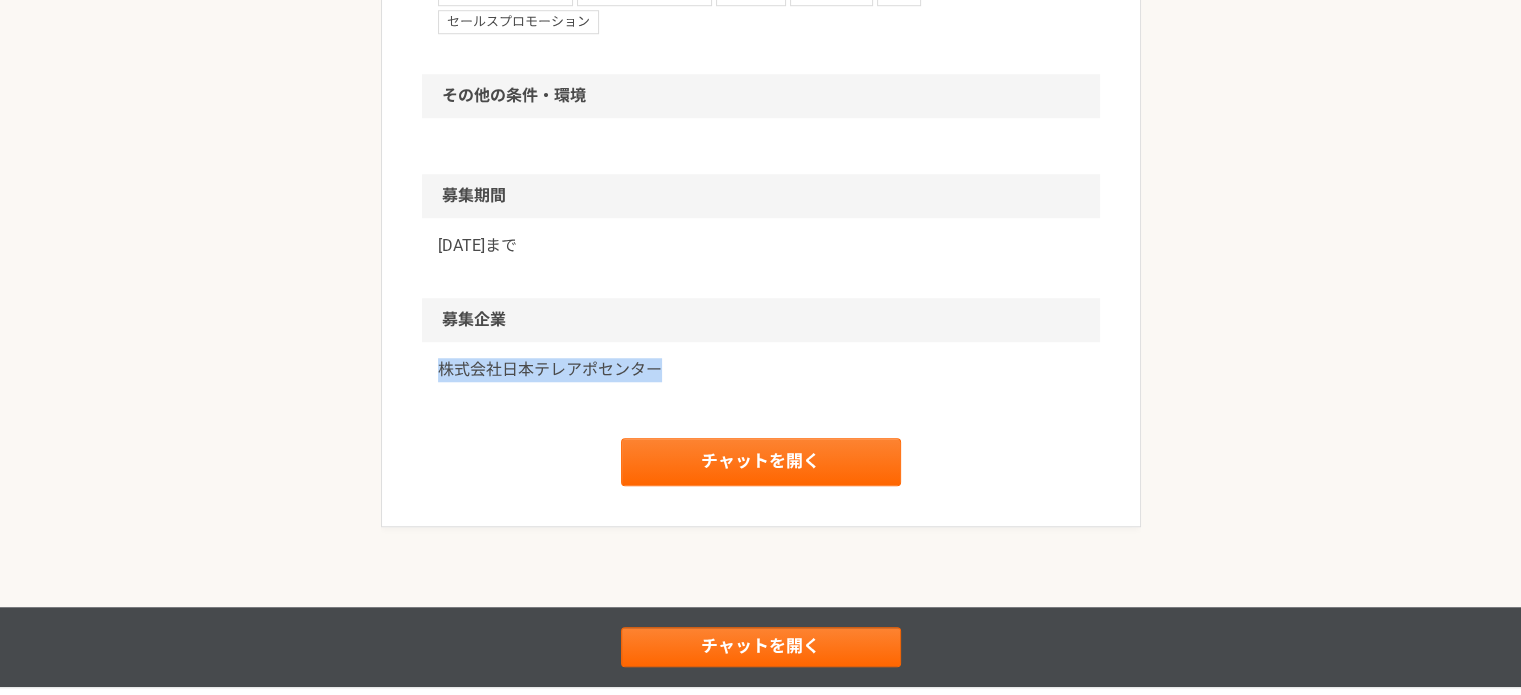 drag, startPoint x: 430, startPoint y: 336, endPoint x: 686, endPoint y: 335, distance: 256.00195 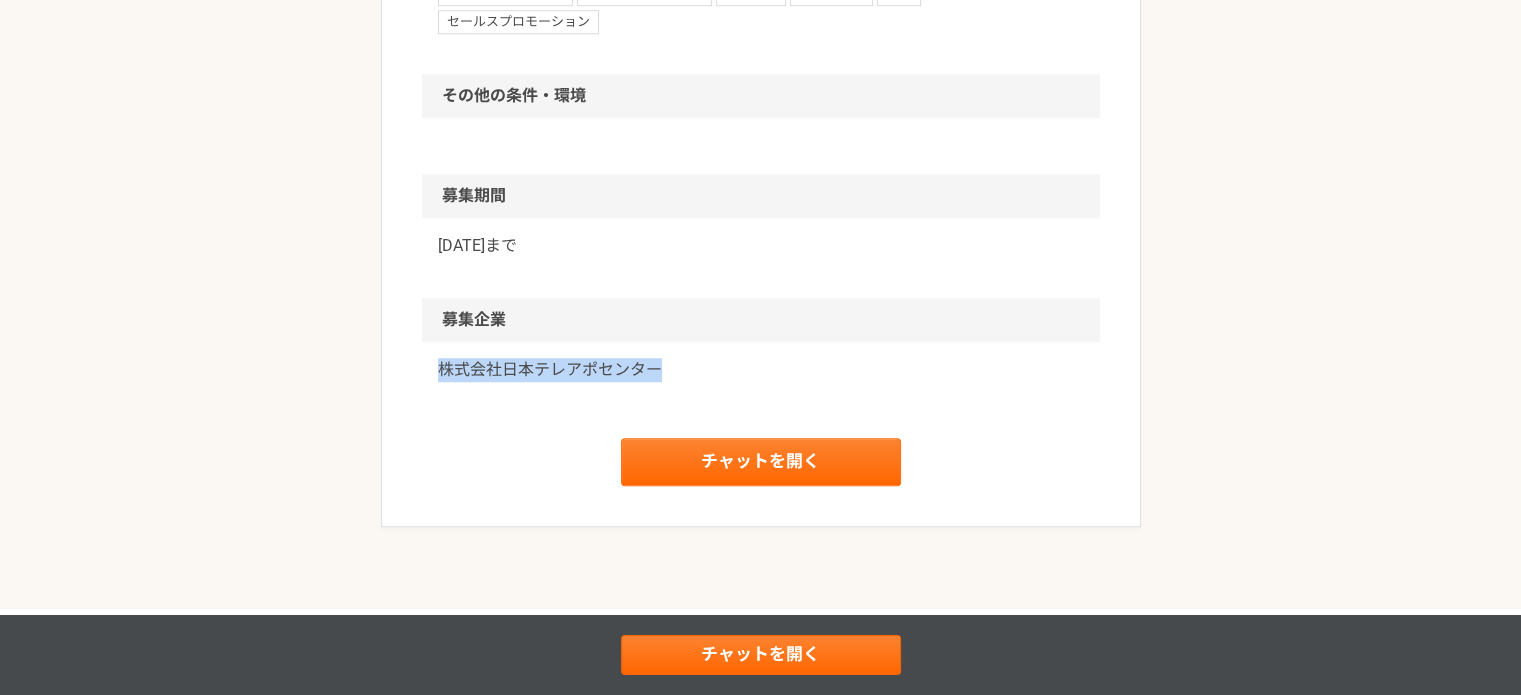 scroll, scrollTop: 1400, scrollLeft: 0, axis: vertical 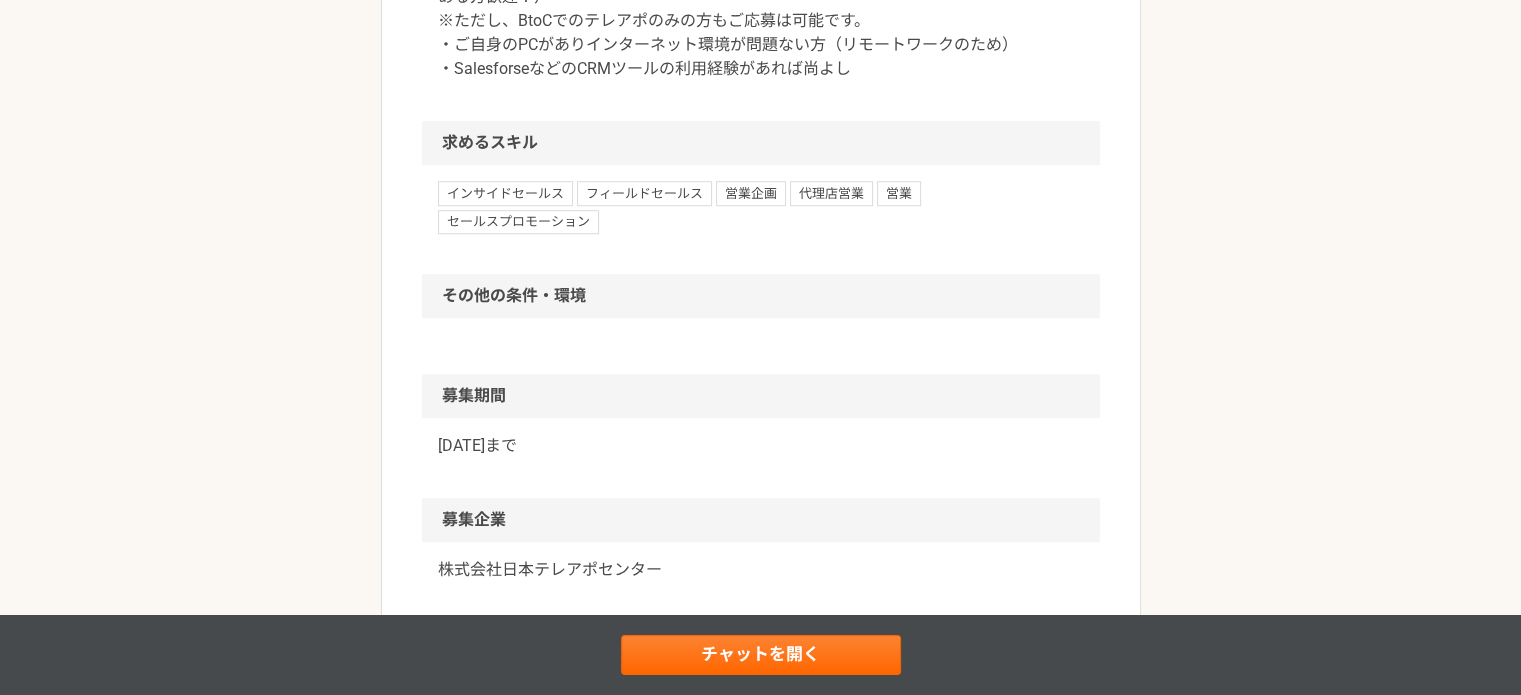 click on "インサイドセールス フィールドセールス 営業企画 代理店営業 営業 セールスプロモーション" at bounding box center [761, 219] 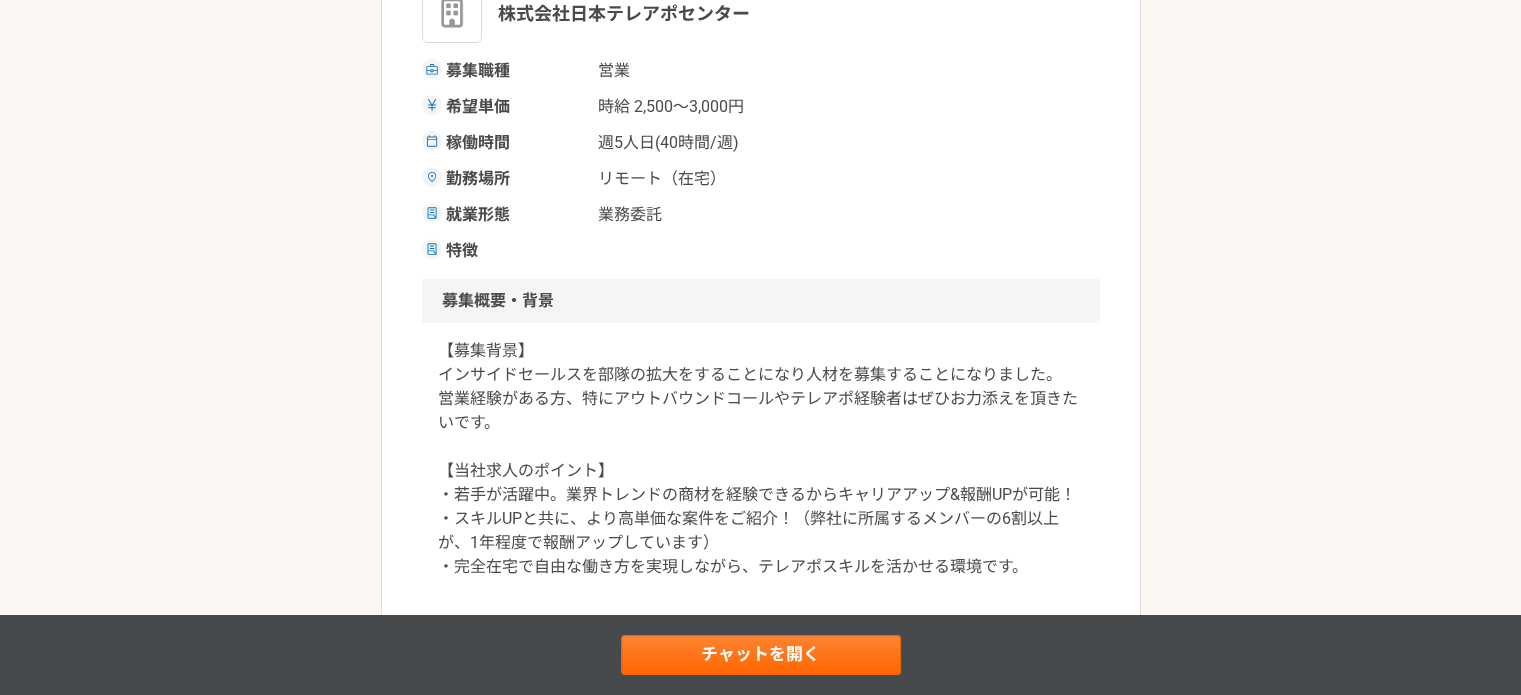 scroll, scrollTop: 200, scrollLeft: 0, axis: vertical 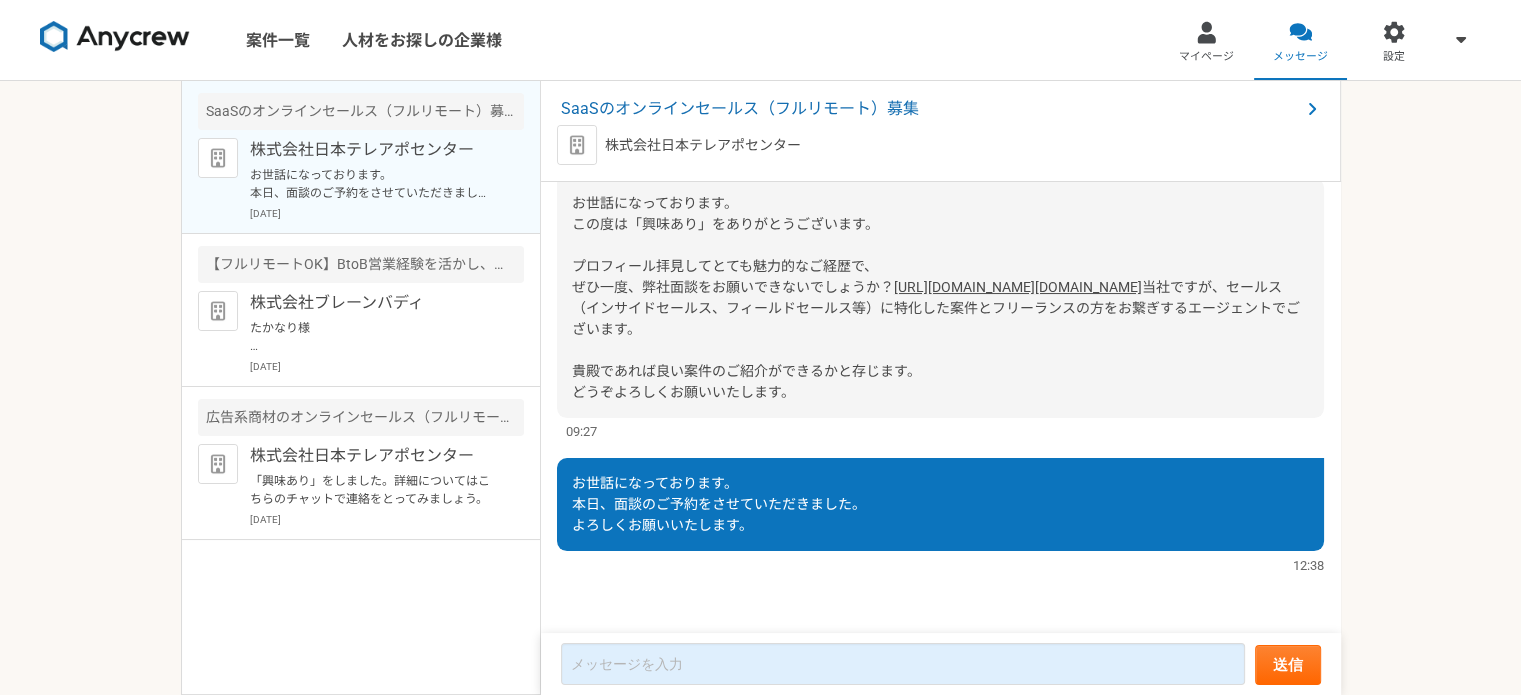 click at bounding box center (115, 37) 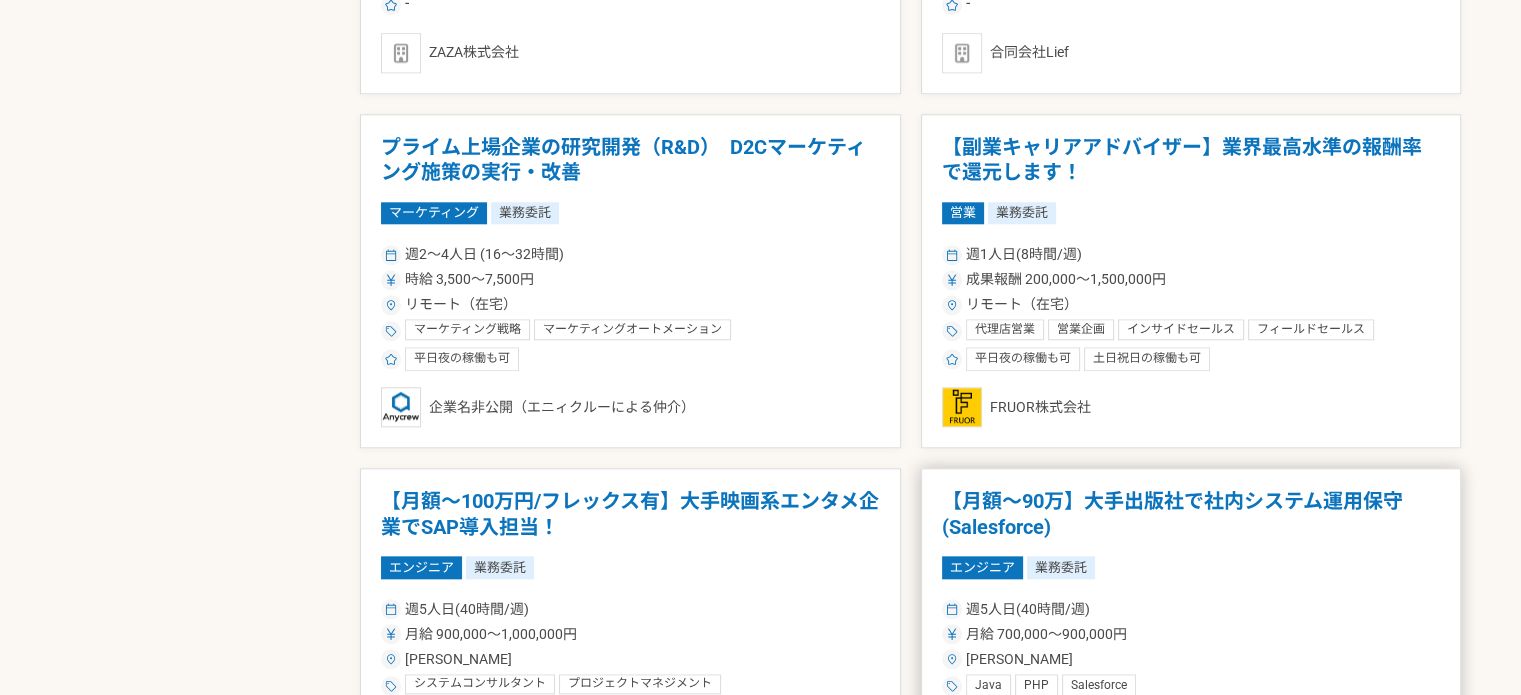 scroll, scrollTop: 2100, scrollLeft: 0, axis: vertical 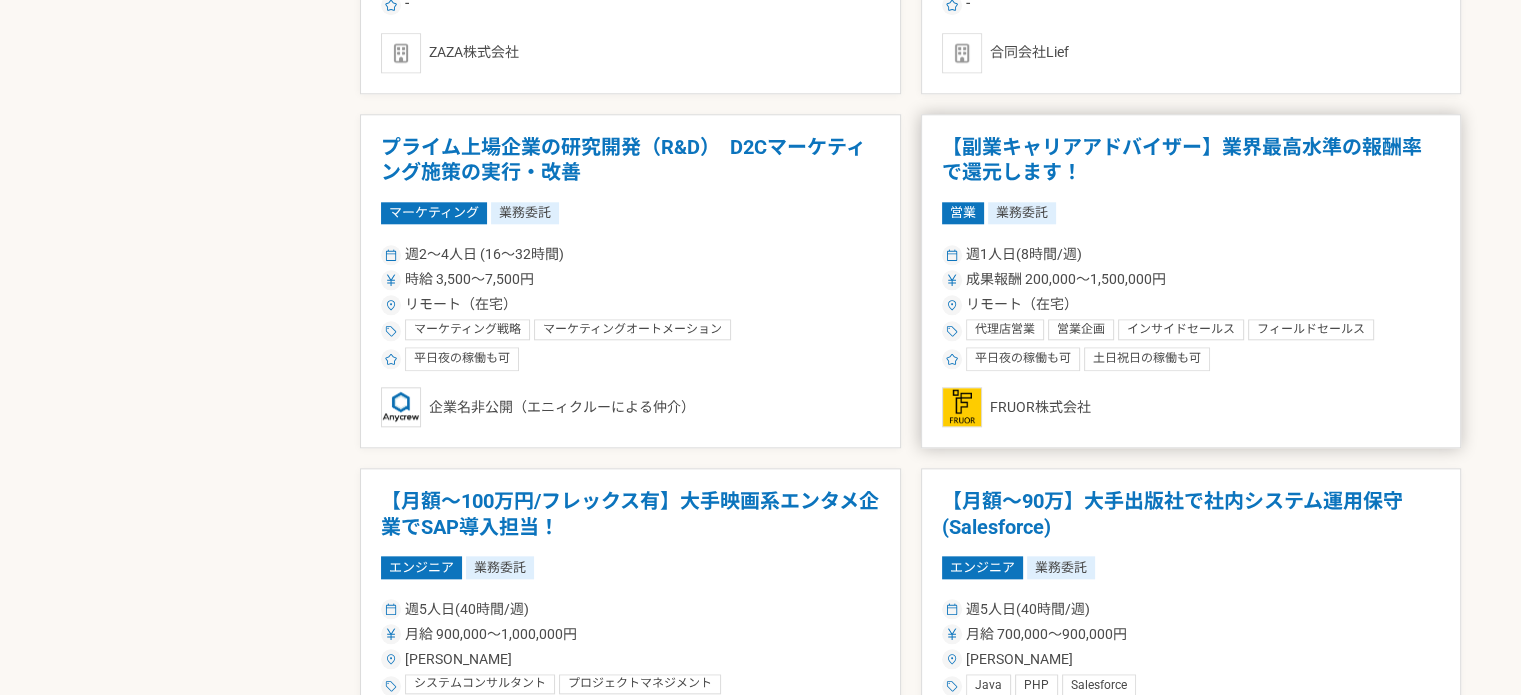 click on "成果報酬 200,000〜1,500,000円" at bounding box center [1191, 279] 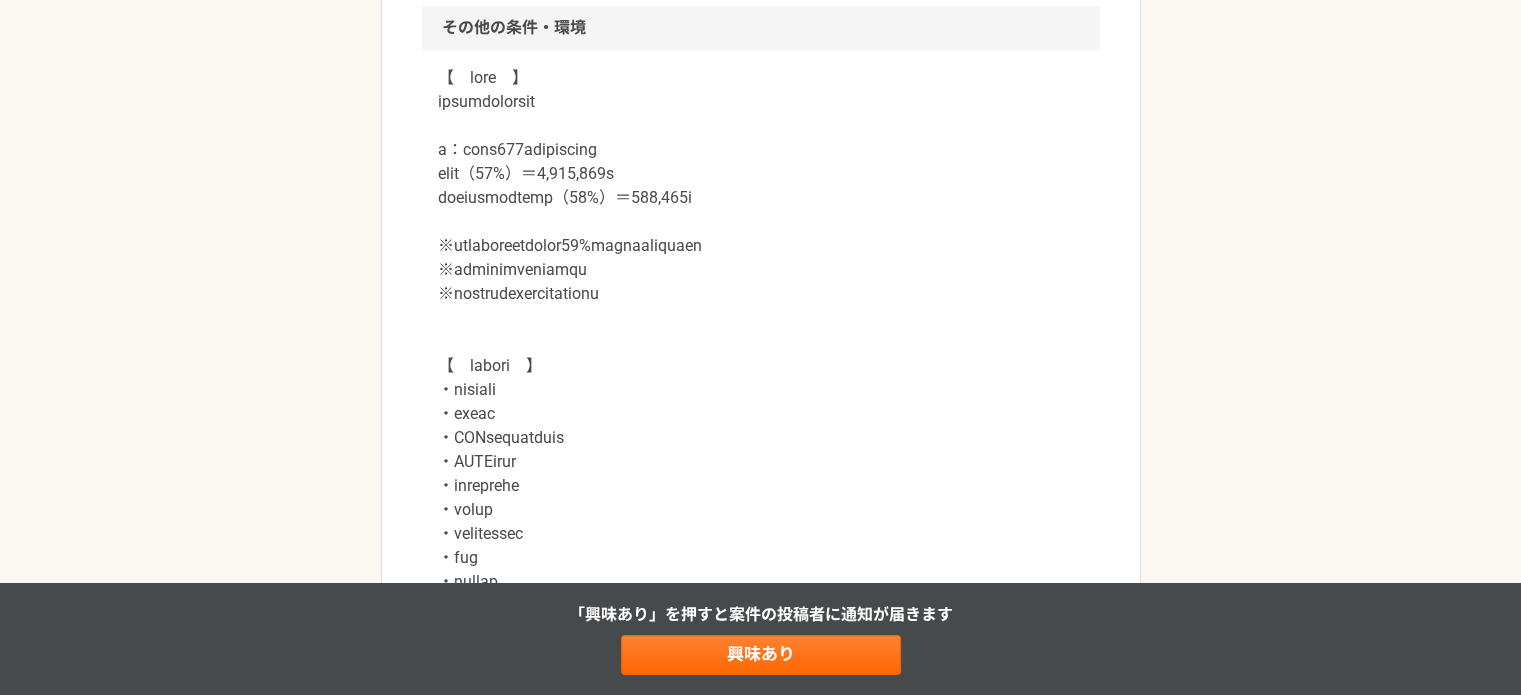 scroll, scrollTop: 2000, scrollLeft: 0, axis: vertical 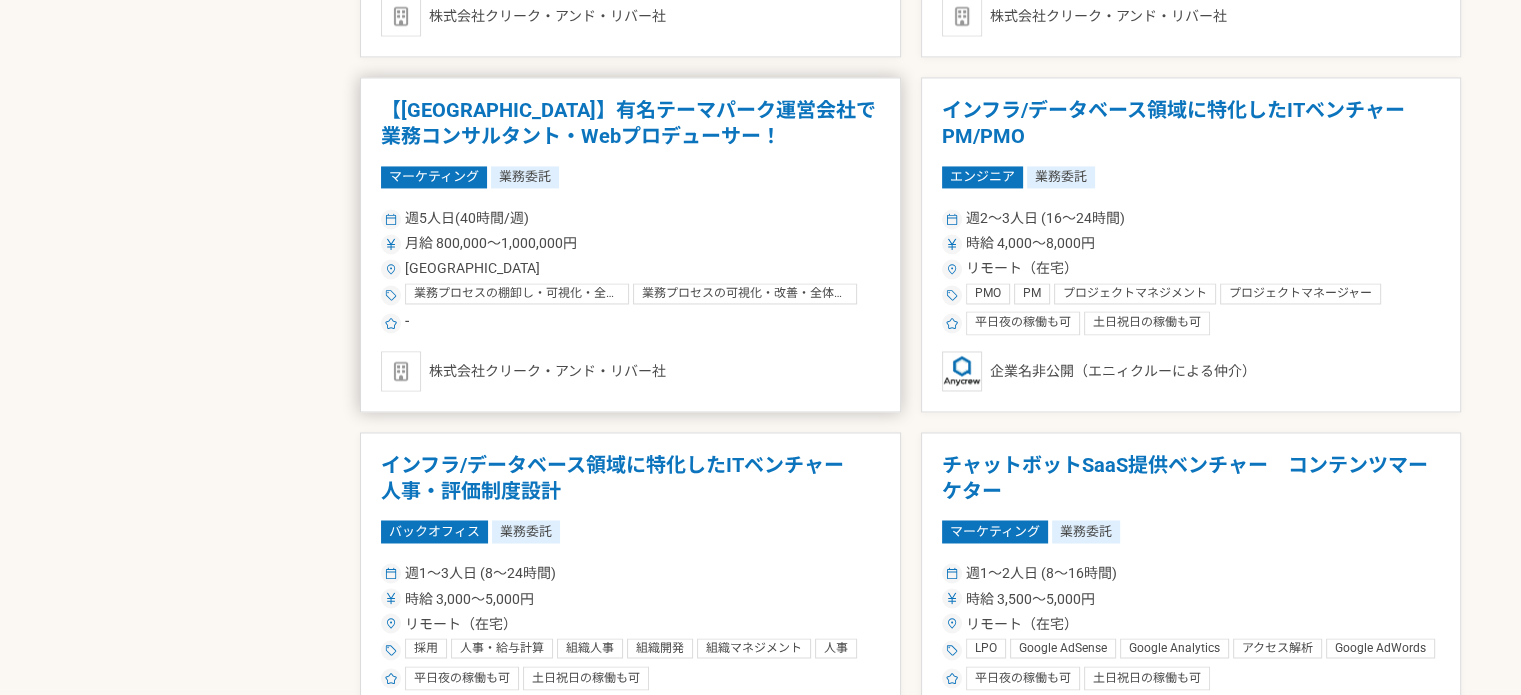 click on "週5人日(40時間/週)" at bounding box center [630, 218] 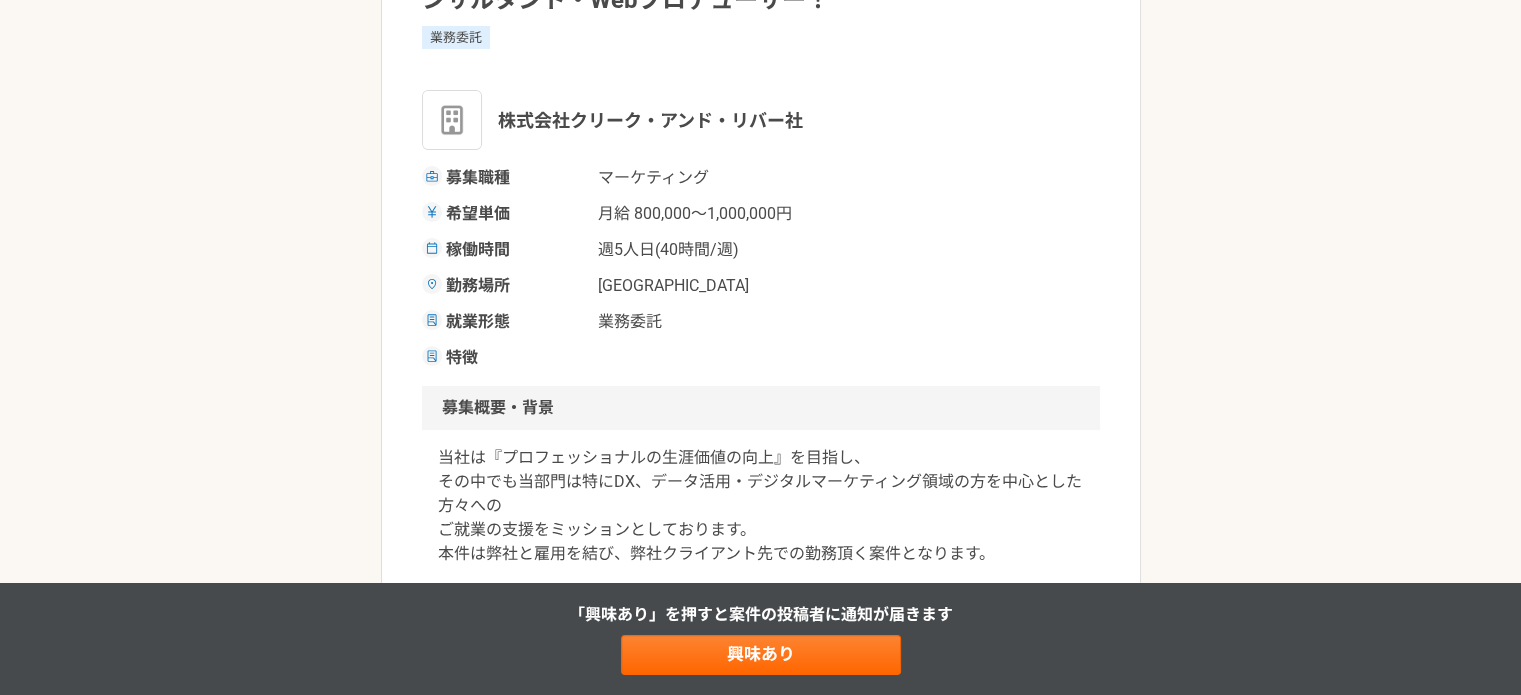 scroll, scrollTop: 200, scrollLeft: 0, axis: vertical 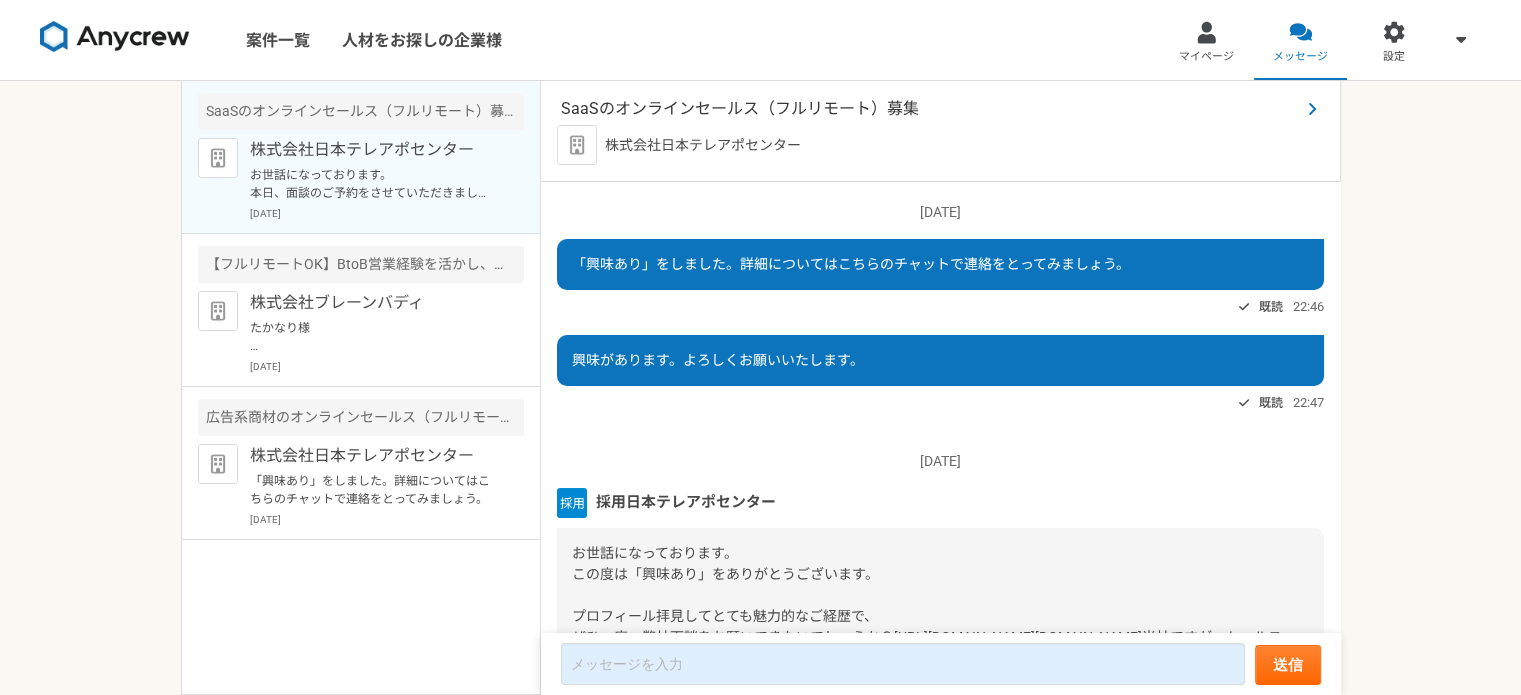 click on "SaaSのオンラインセールス（フルリモート）募集" at bounding box center (930, 109) 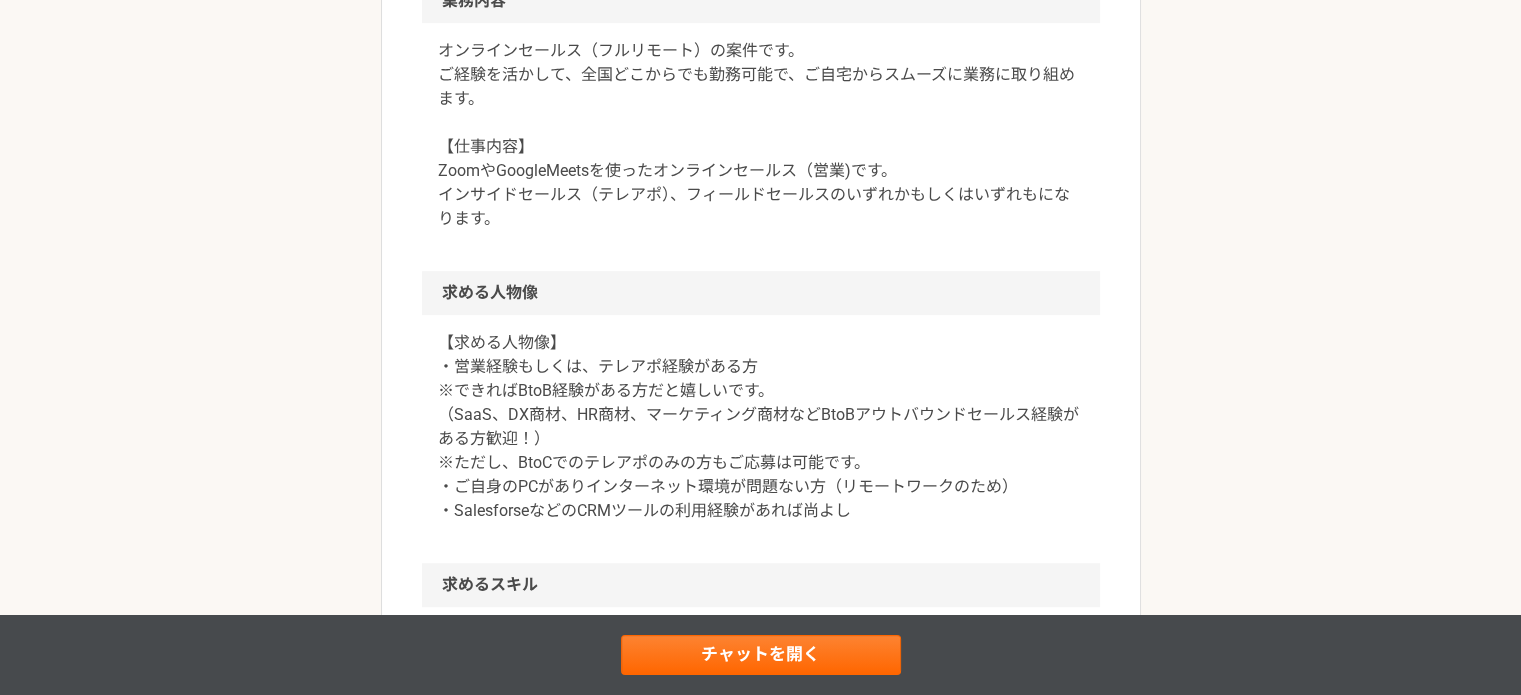 scroll, scrollTop: 956, scrollLeft: 0, axis: vertical 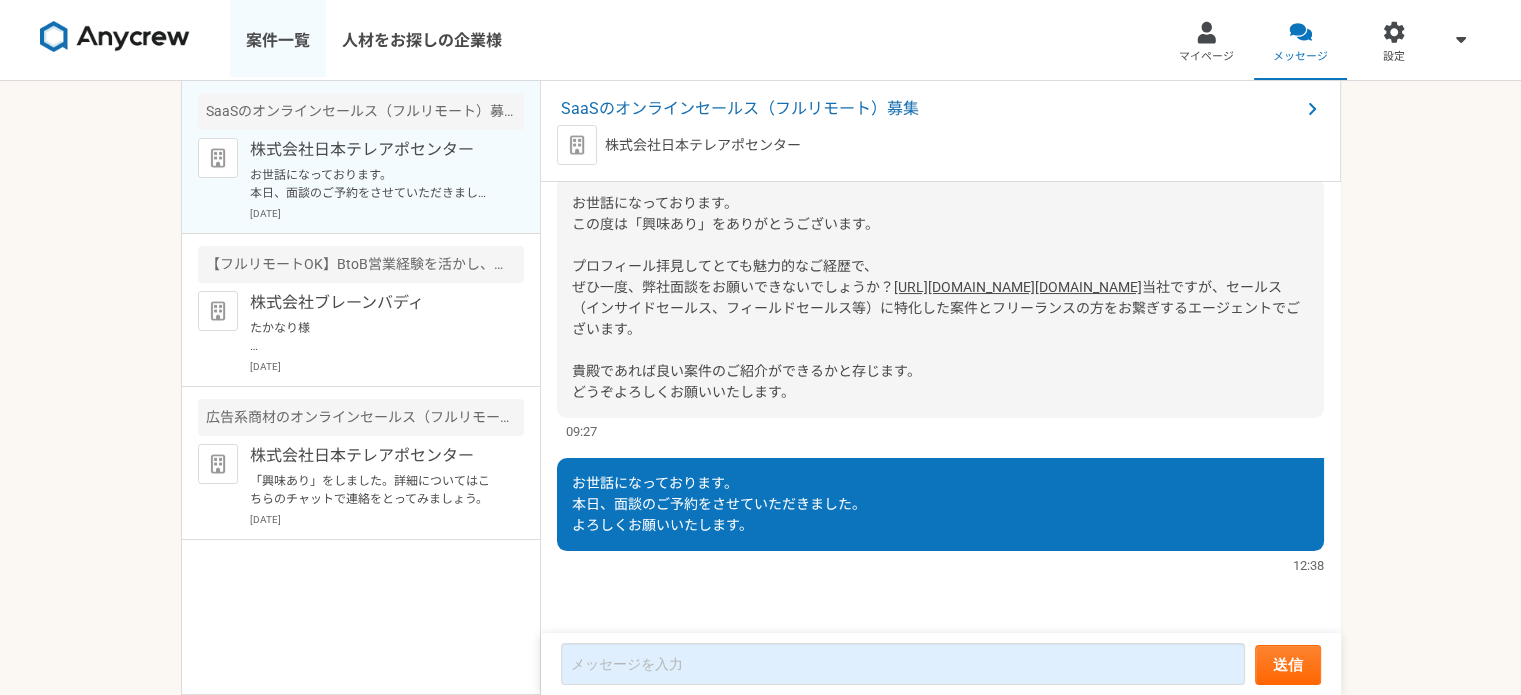 click on "案件一覧" at bounding box center (278, 40) 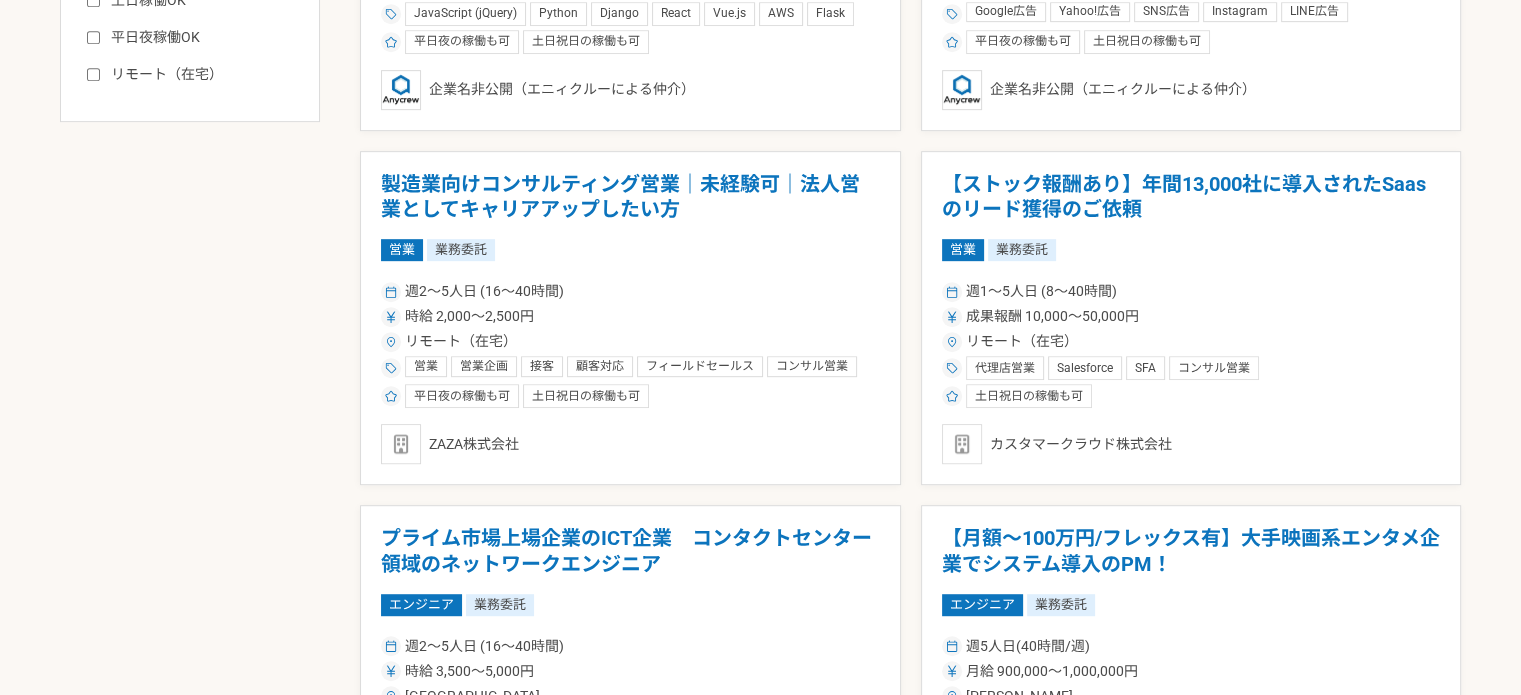 scroll, scrollTop: 1000, scrollLeft: 0, axis: vertical 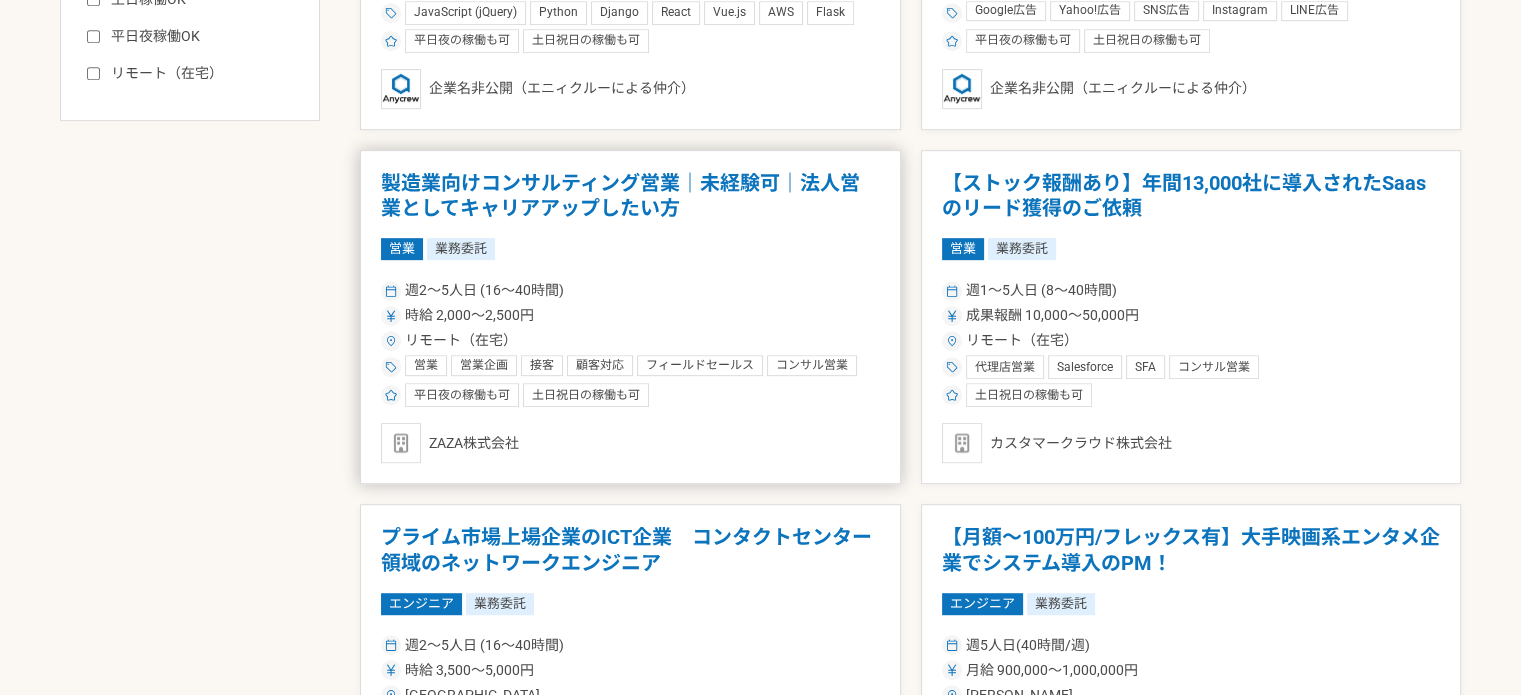 click on "時給 2,000〜2,500円" at bounding box center [630, 315] 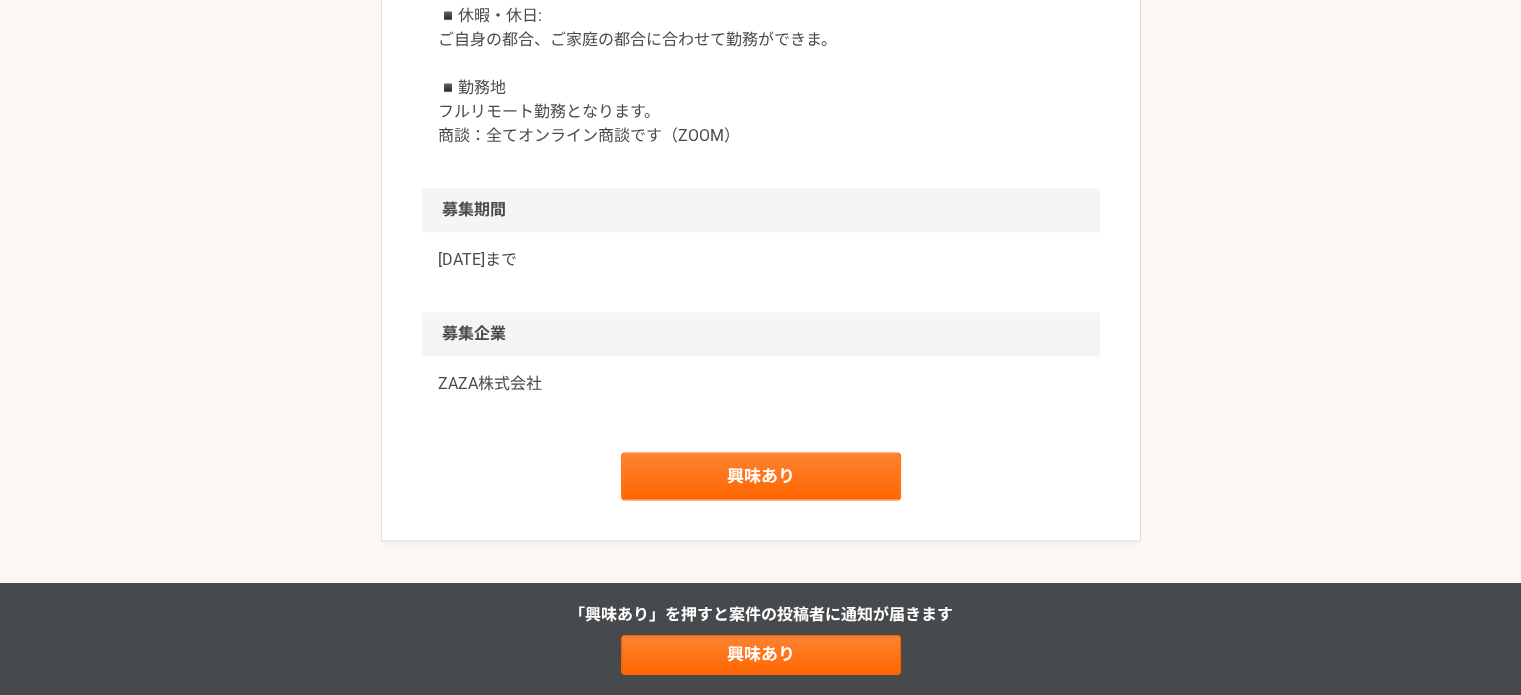scroll, scrollTop: 2900, scrollLeft: 0, axis: vertical 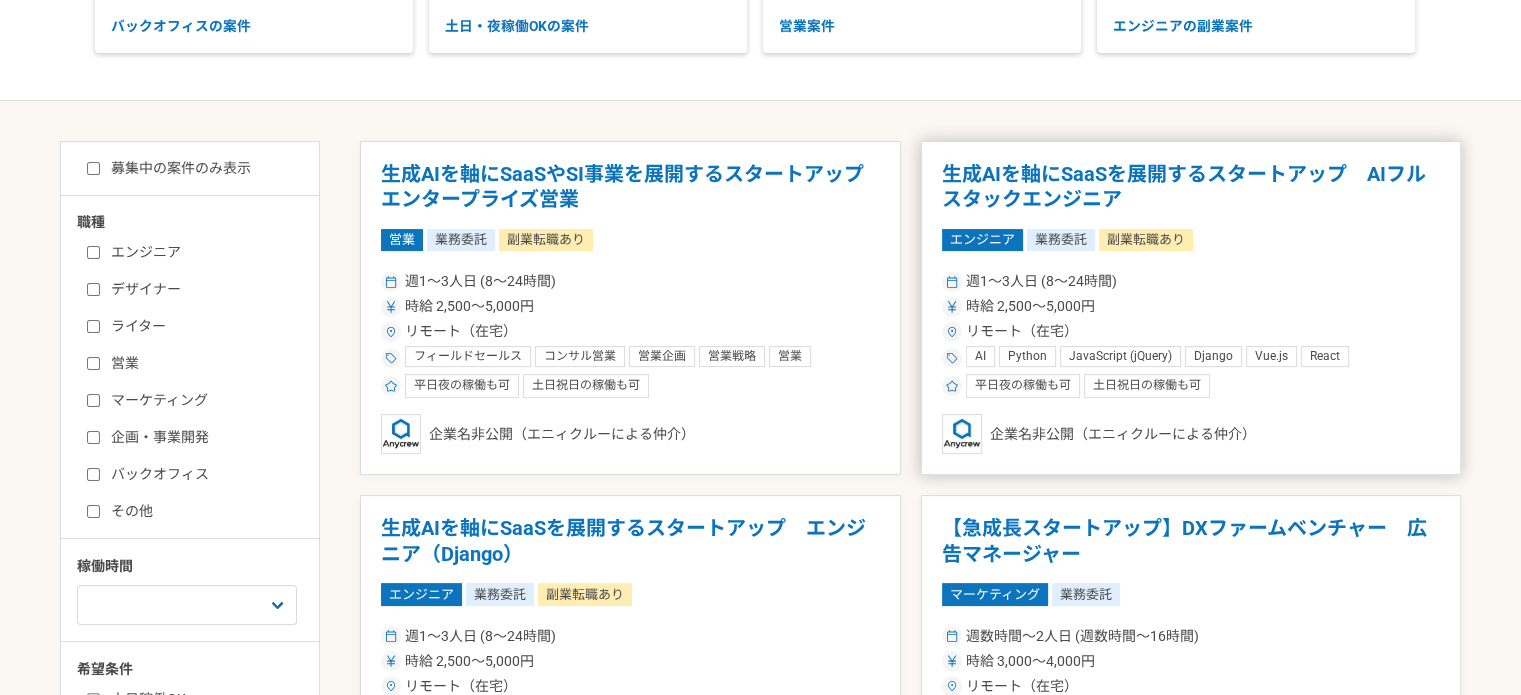 click on "リモート（在宅）" at bounding box center [1191, 331] 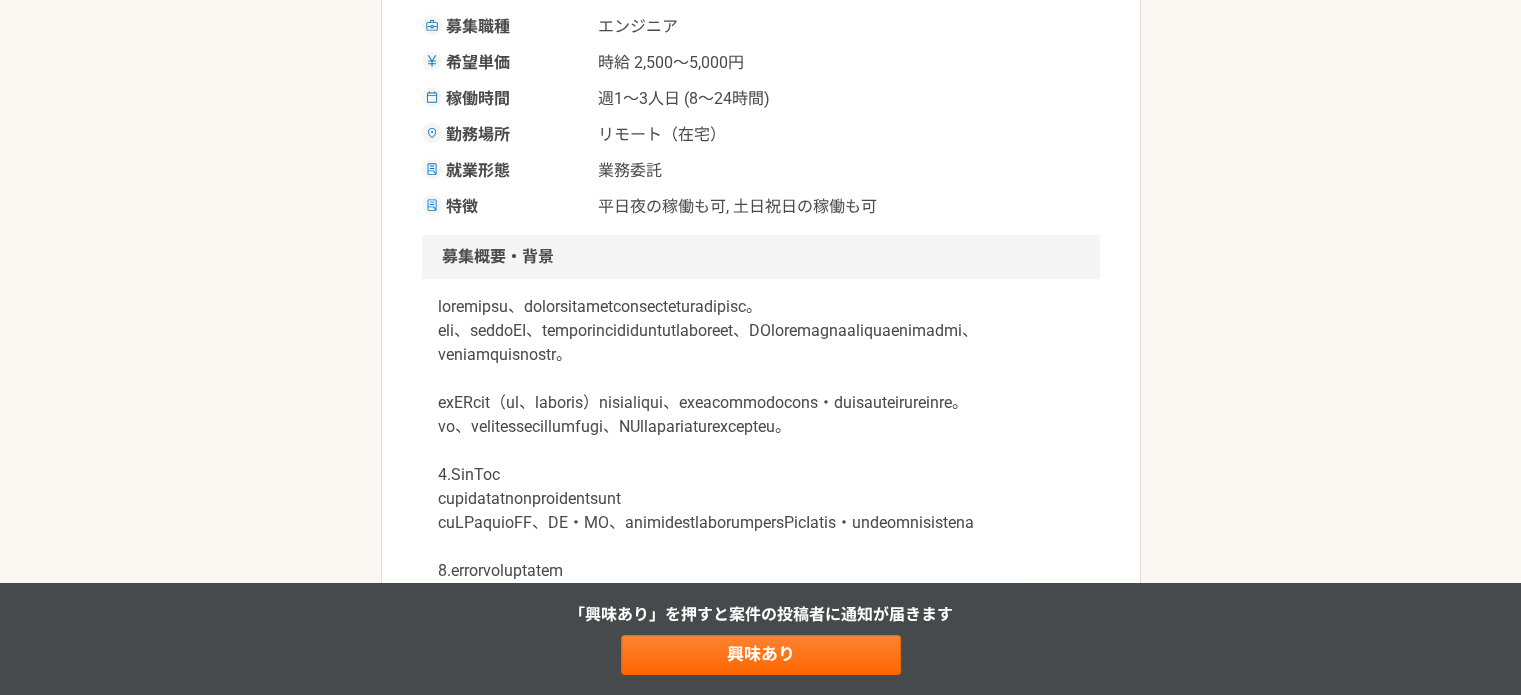 scroll, scrollTop: 400, scrollLeft: 0, axis: vertical 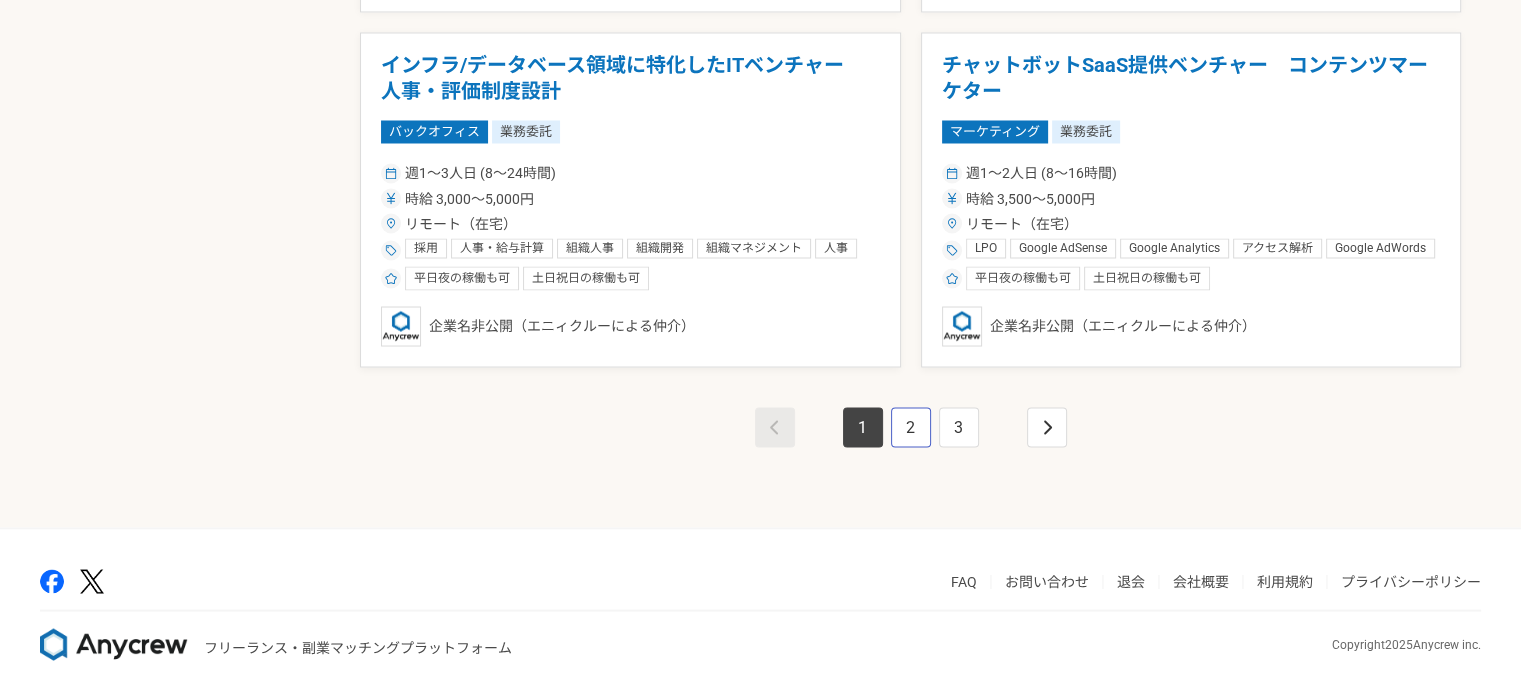 click on "2" at bounding box center (911, 427) 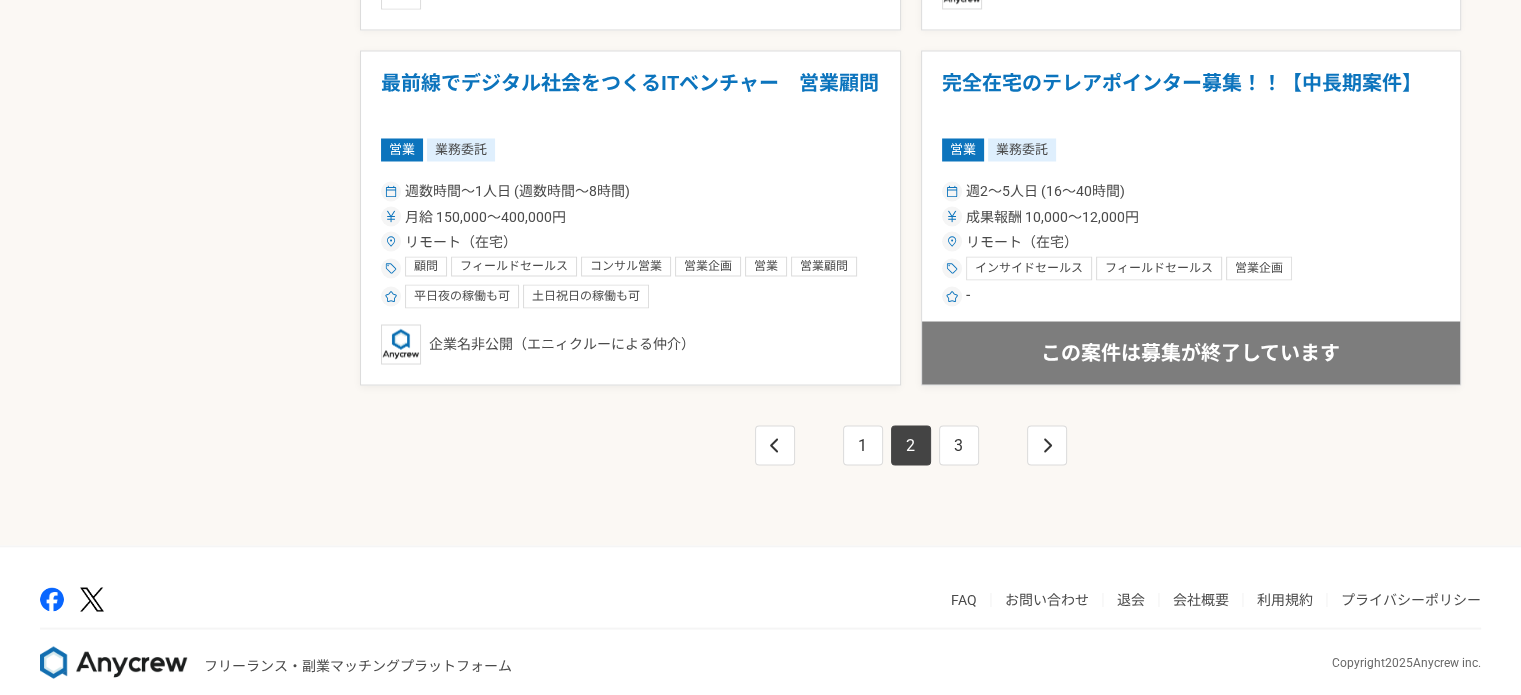scroll, scrollTop: 3600, scrollLeft: 0, axis: vertical 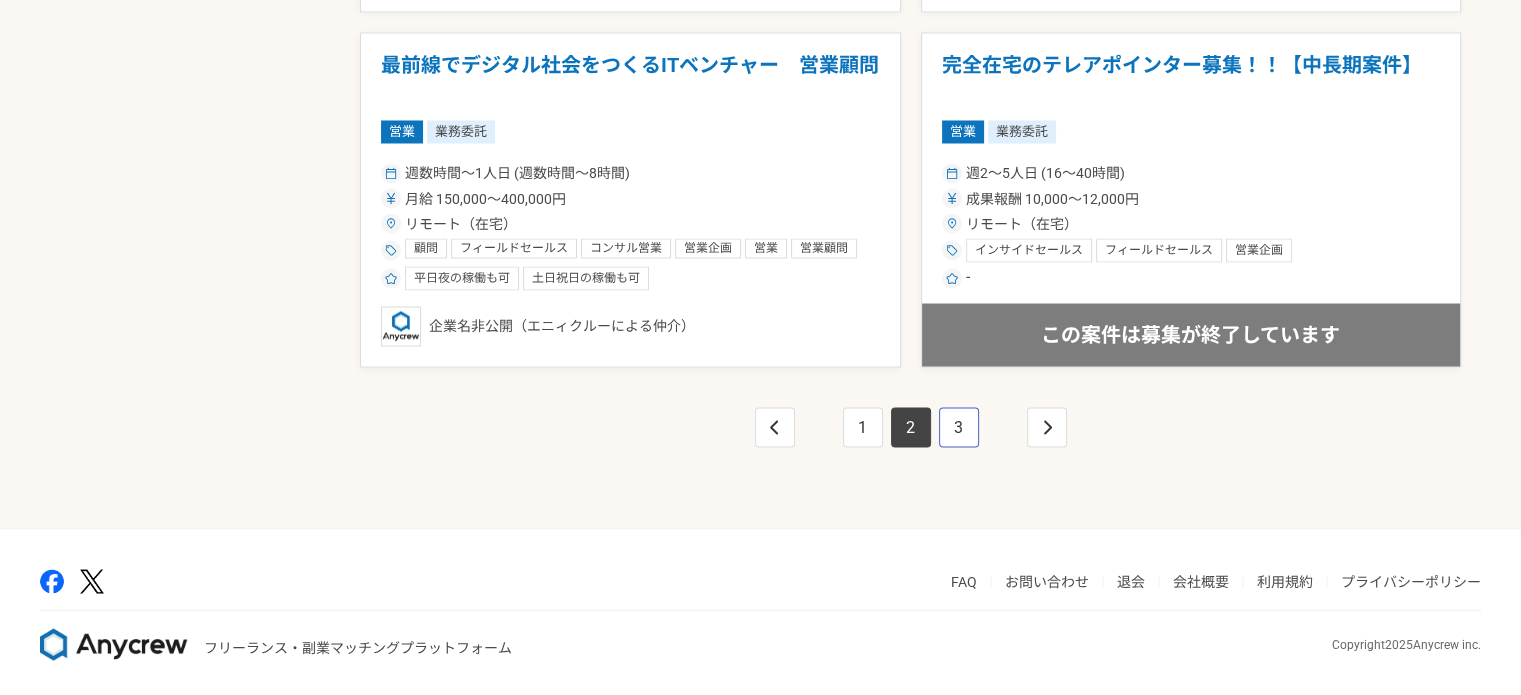 click on "3" at bounding box center (959, 427) 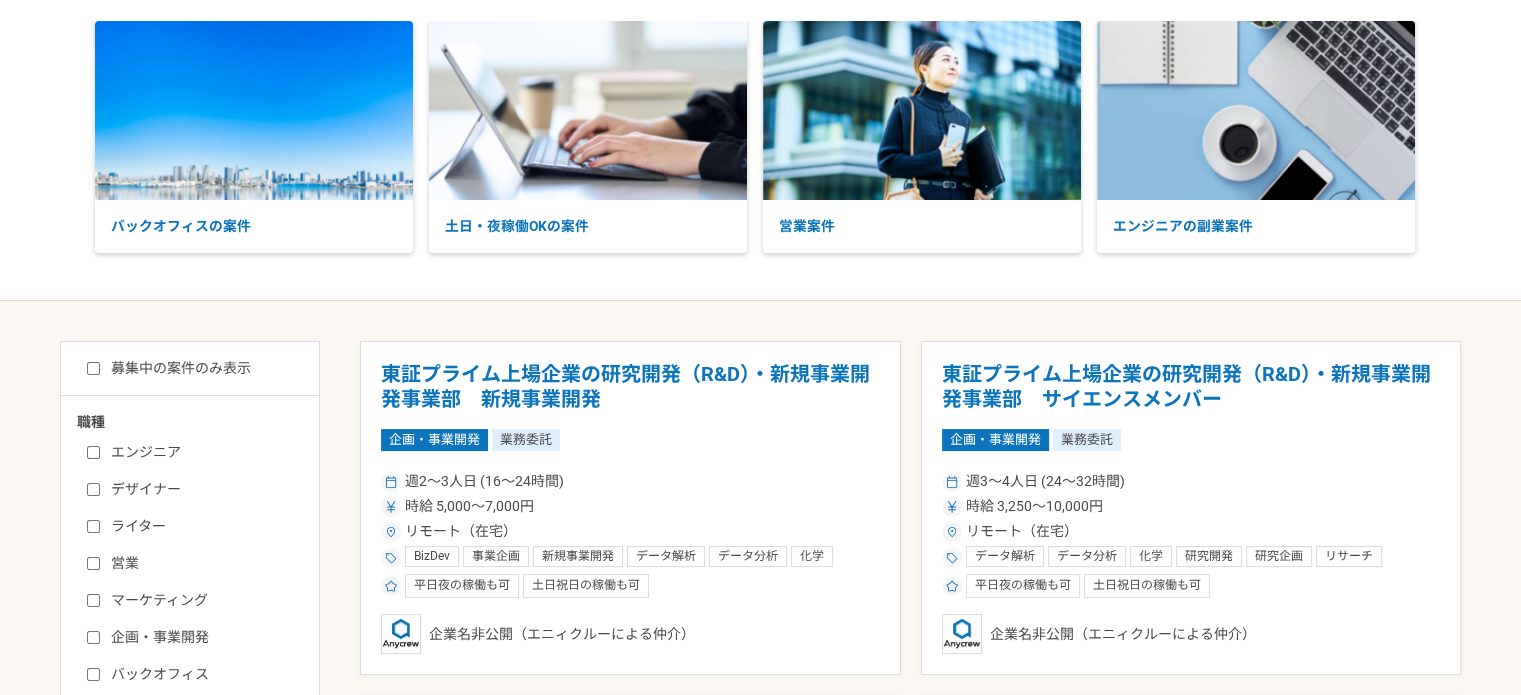 scroll, scrollTop: 0, scrollLeft: 0, axis: both 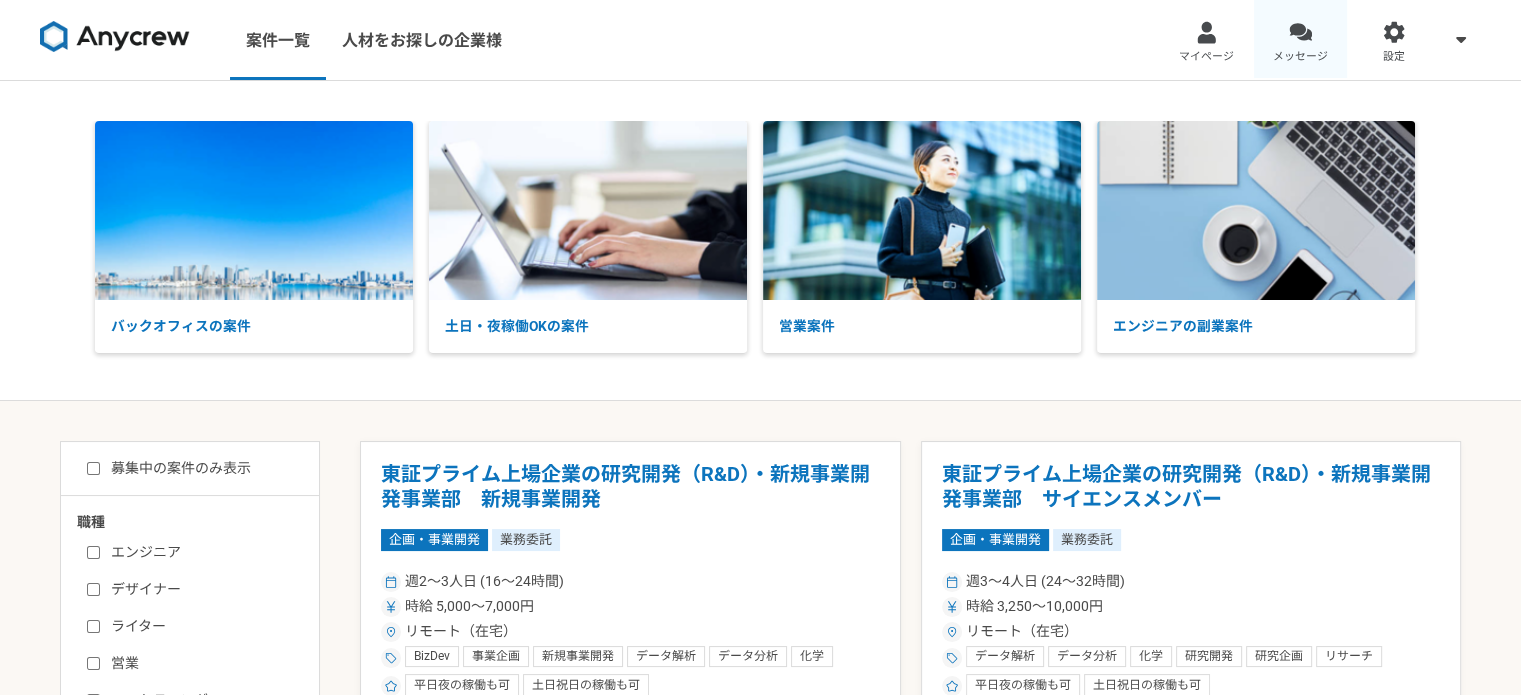 click at bounding box center [1300, 32] 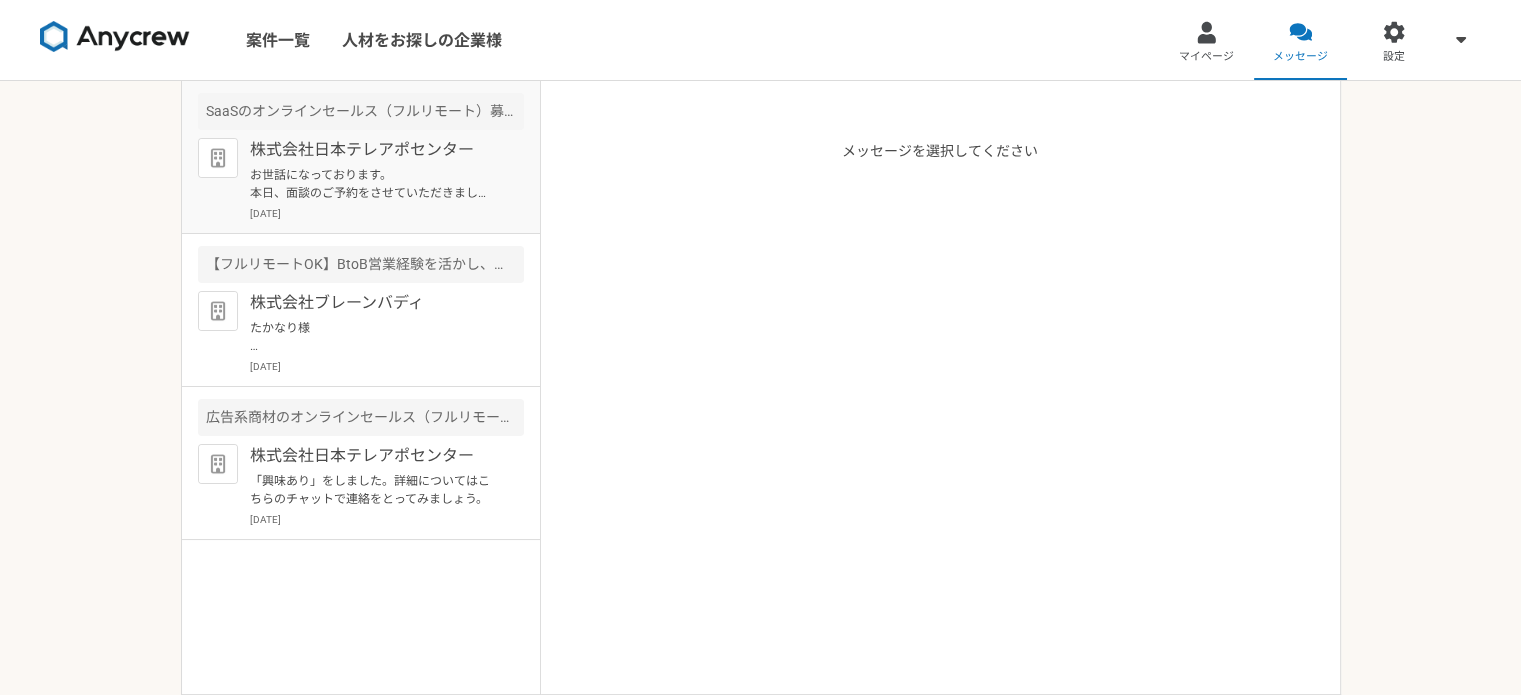 click on "SaaSのオンラインセールス（フルリモート）募集" at bounding box center [361, 111] 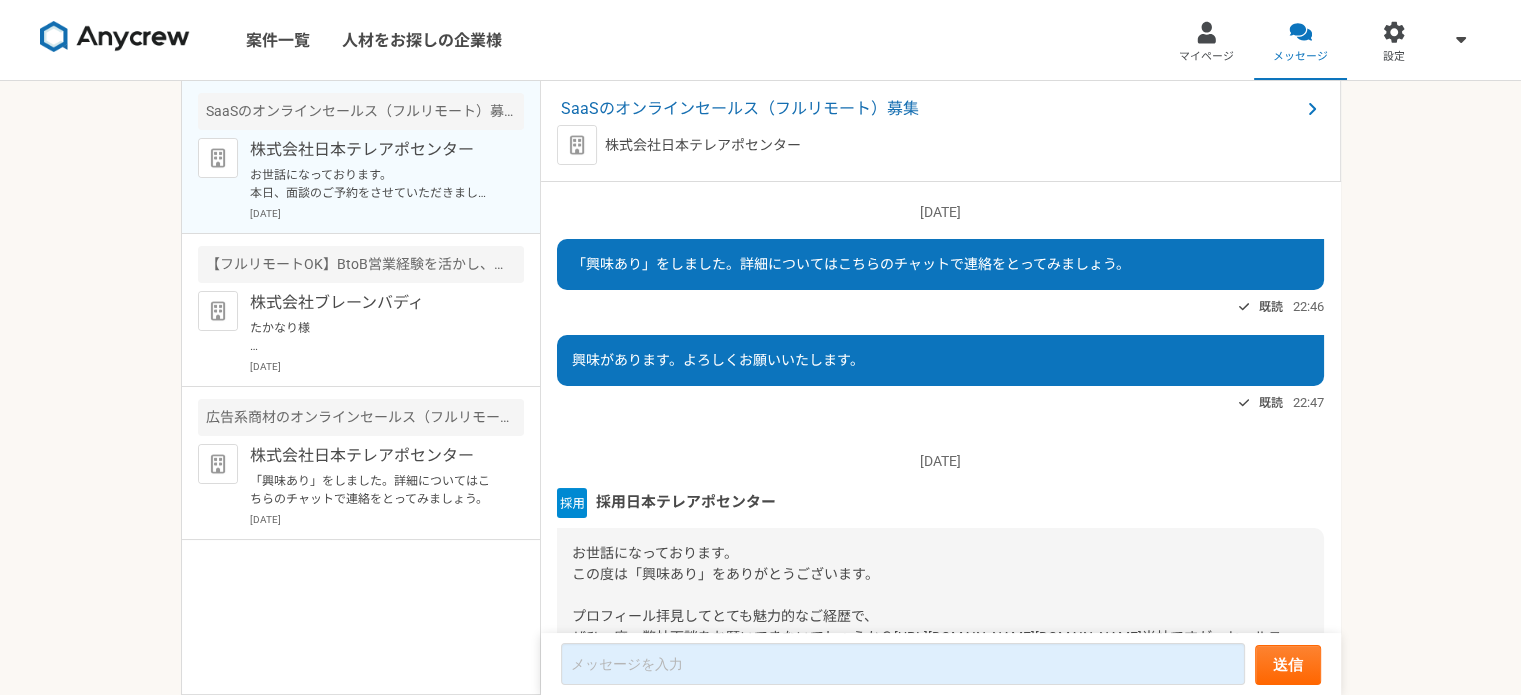 scroll, scrollTop: 391, scrollLeft: 0, axis: vertical 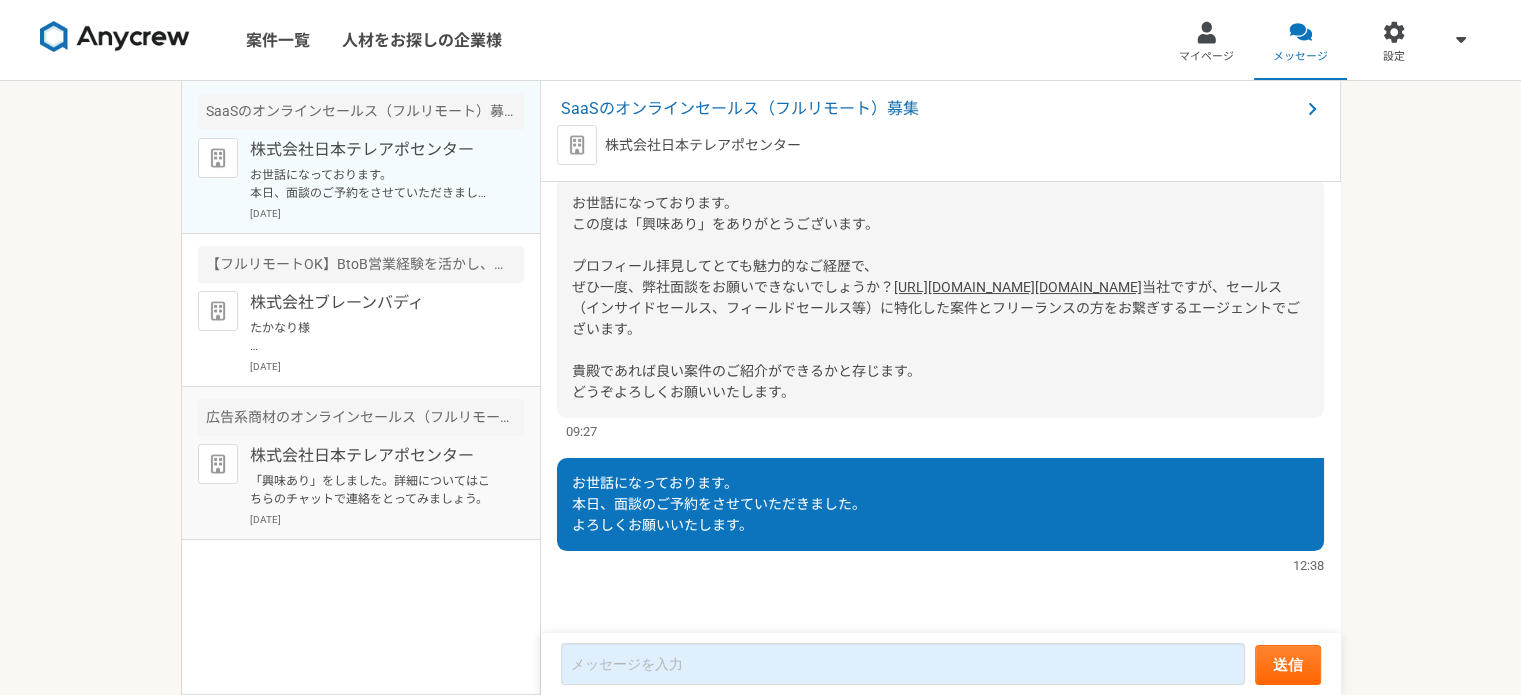 click on "広告系商材のオンラインセールス（フルリモート）募集" at bounding box center (361, 417) 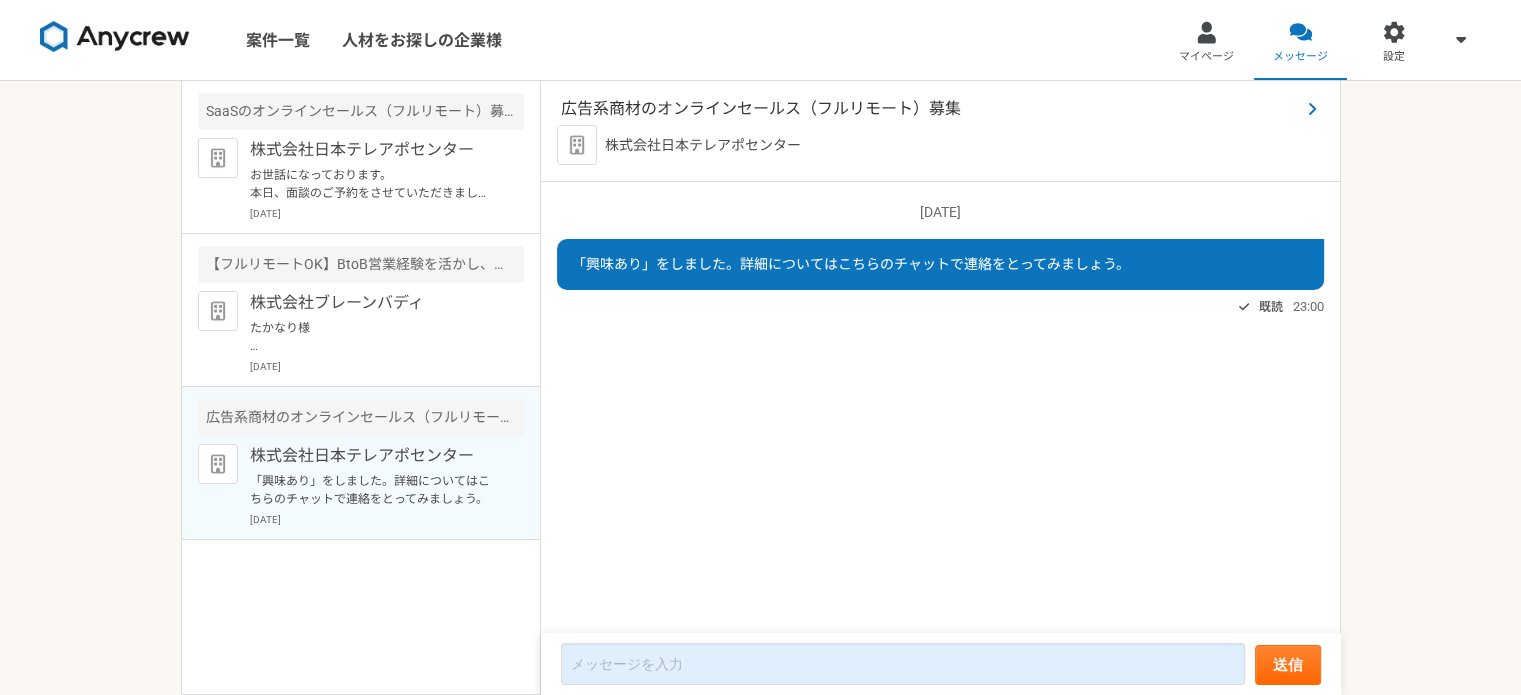 click on "広告系商材のオンラインセールス（フルリモート）募集" at bounding box center (930, 109) 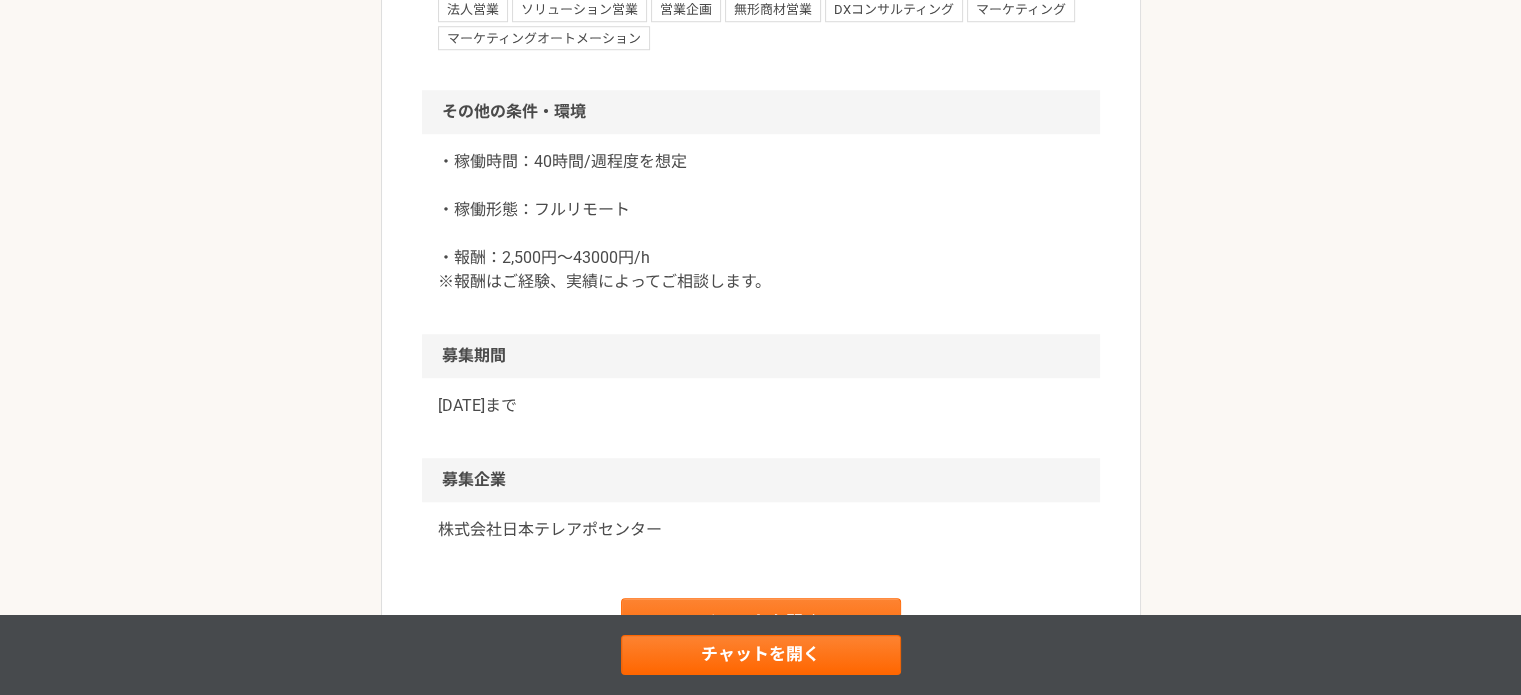scroll, scrollTop: 1600, scrollLeft: 0, axis: vertical 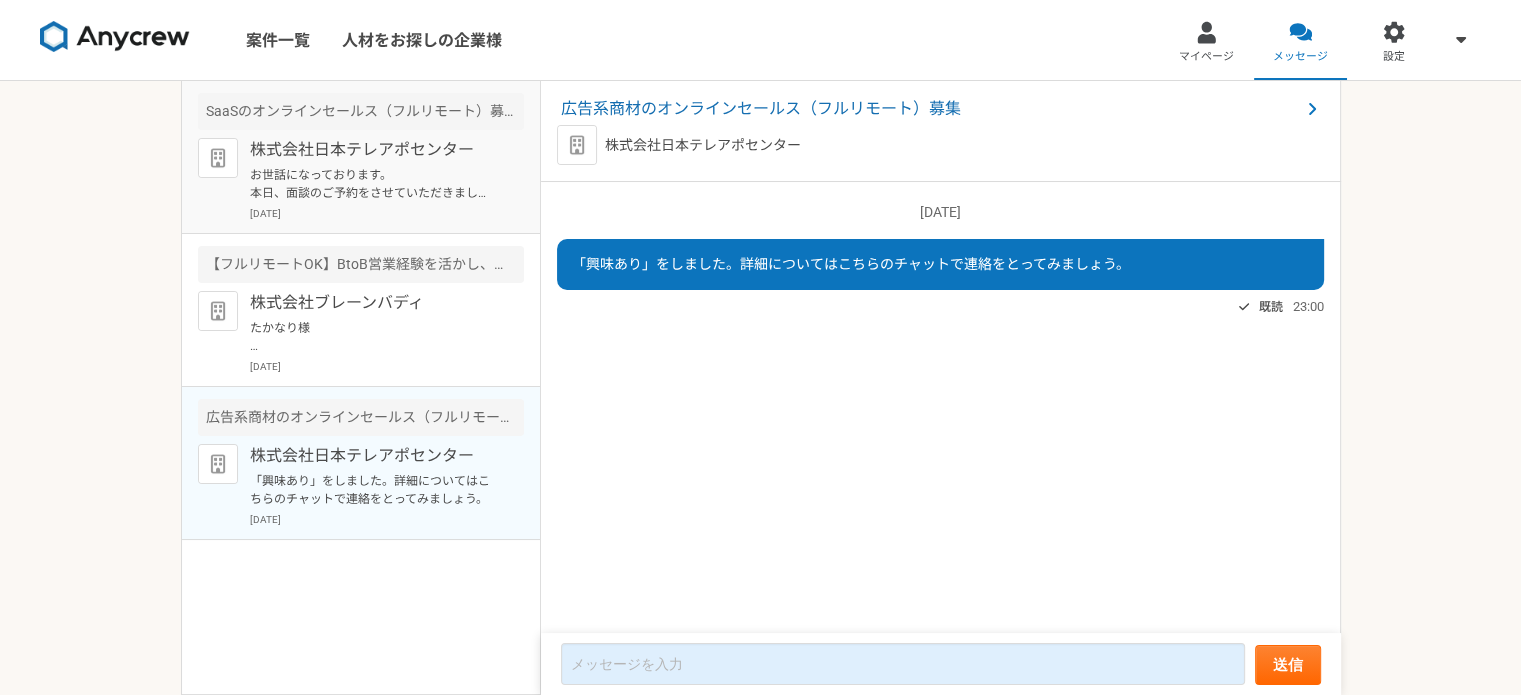 click on "SaaSのオンラインセールス（フルリモート）募集" at bounding box center [361, 111] 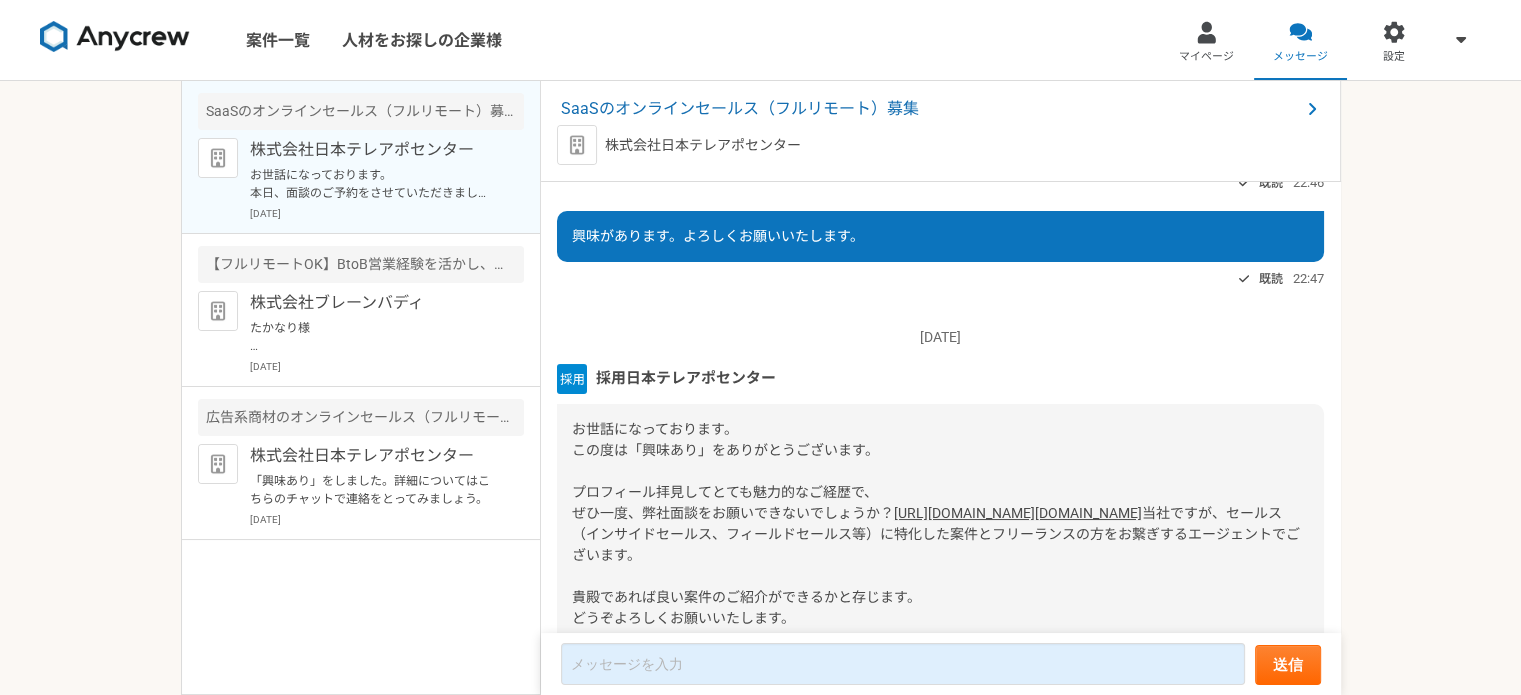 scroll, scrollTop: 91, scrollLeft: 0, axis: vertical 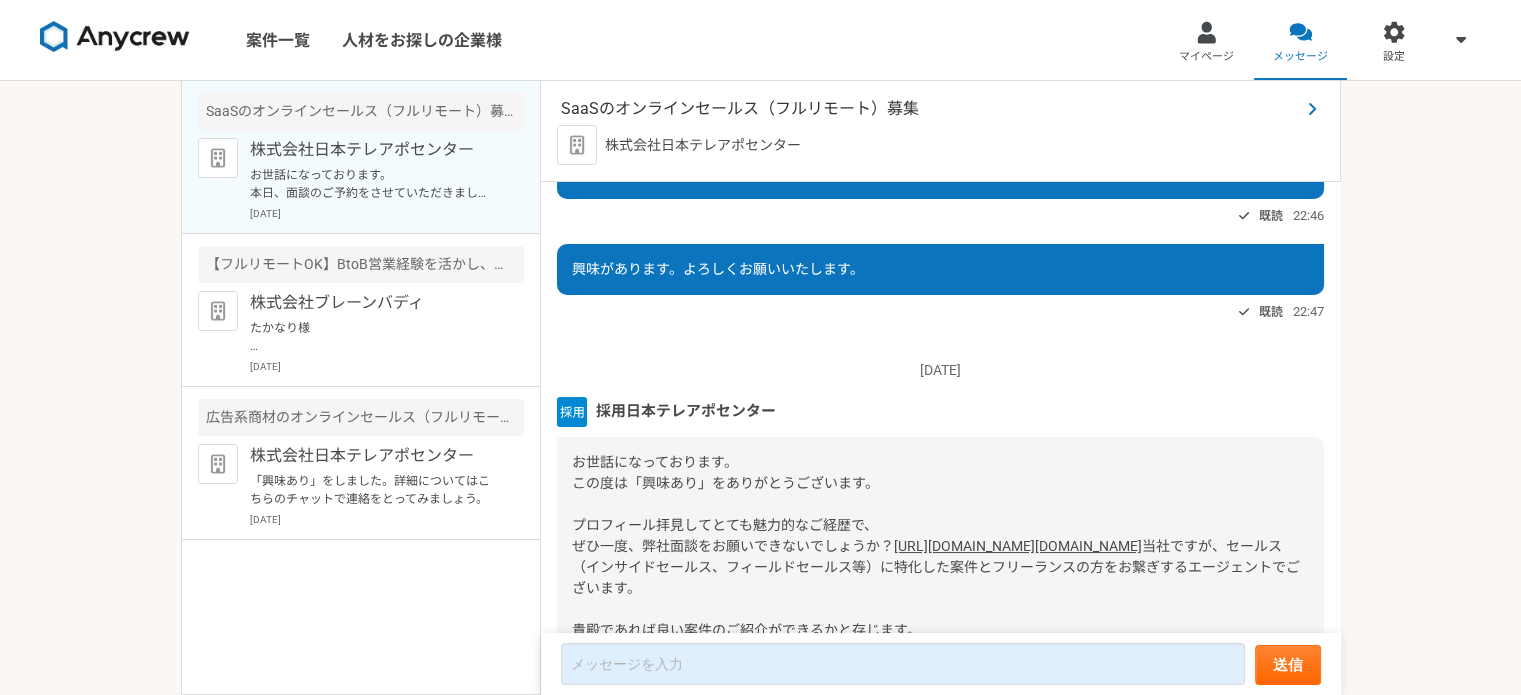 click on "SaaSのオンラインセールス（フルリモート）募集" at bounding box center [930, 109] 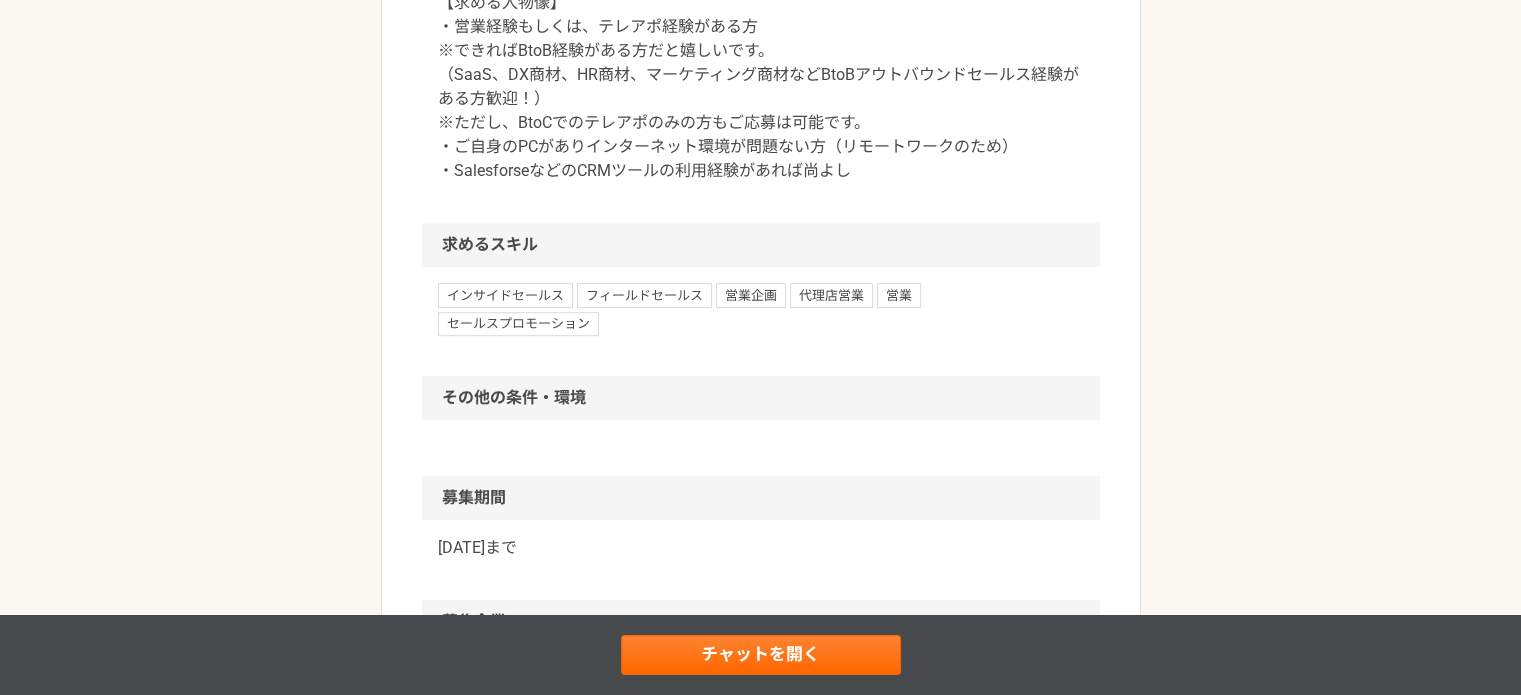 scroll, scrollTop: 1100, scrollLeft: 0, axis: vertical 